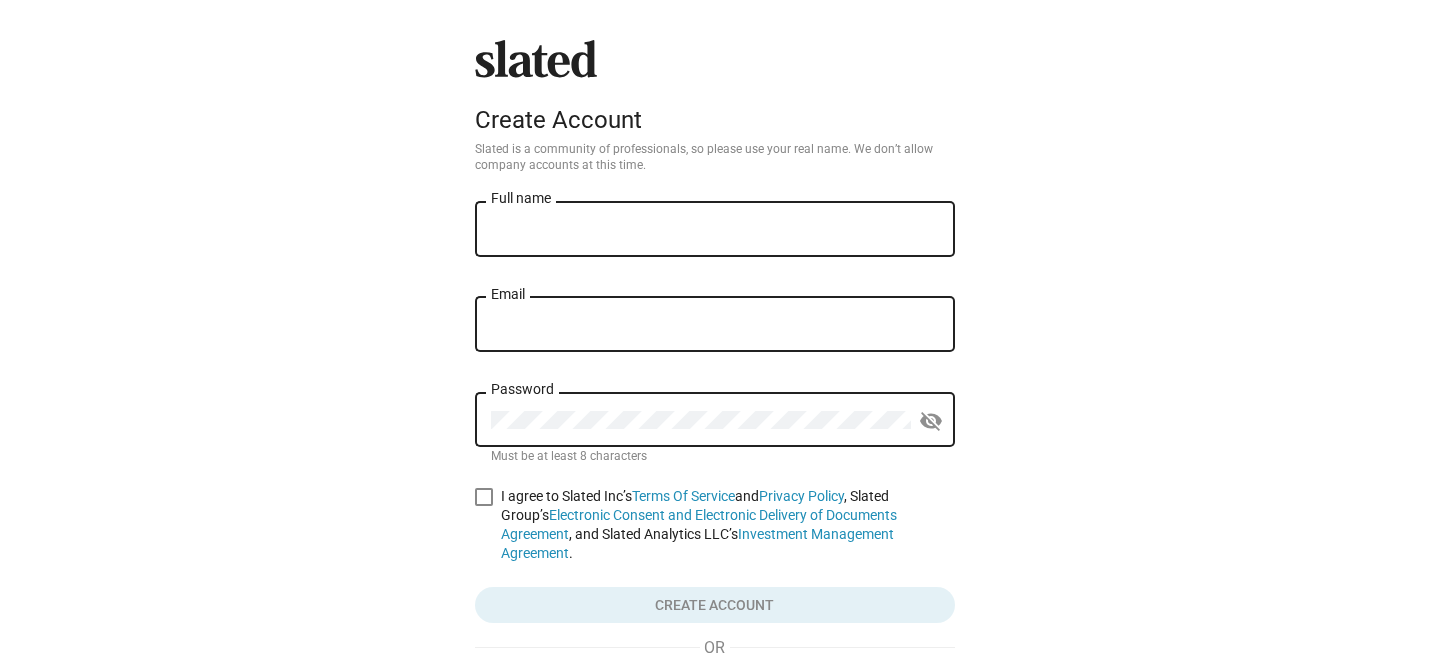 scroll, scrollTop: 0, scrollLeft: 0, axis: both 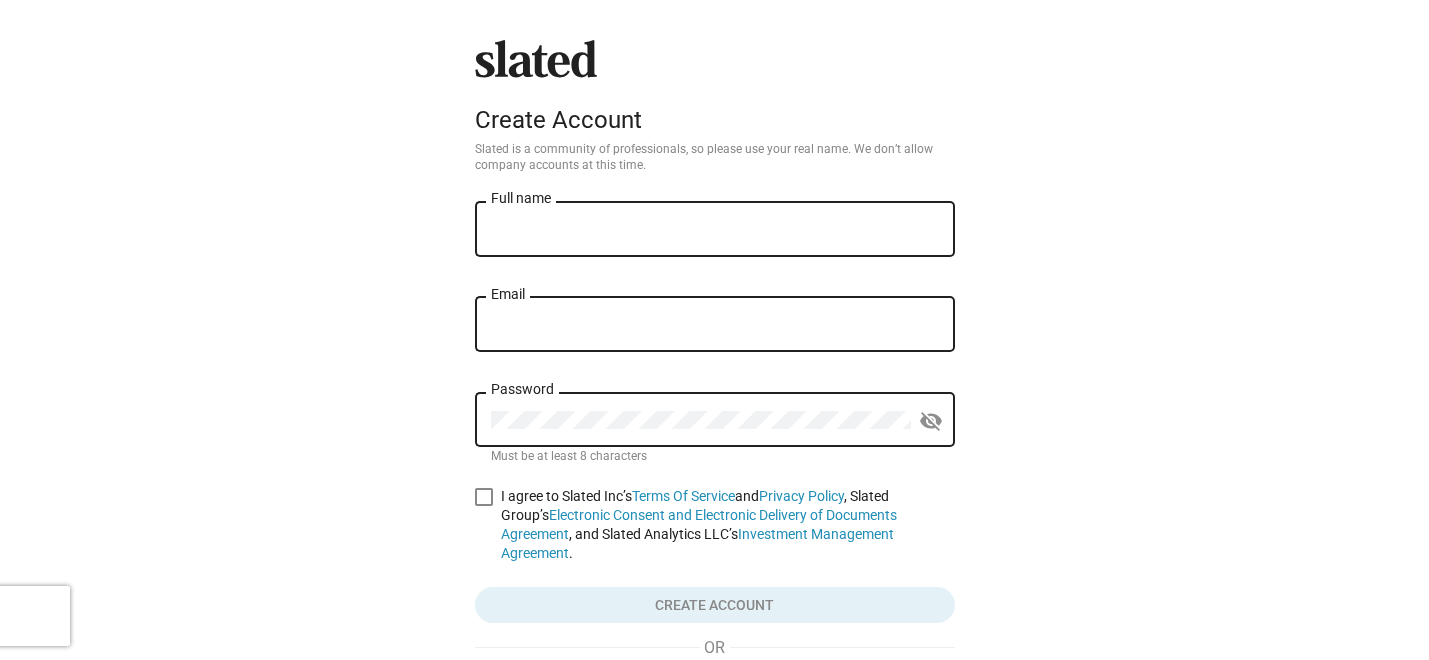 click on "Full name" at bounding box center [715, 230] 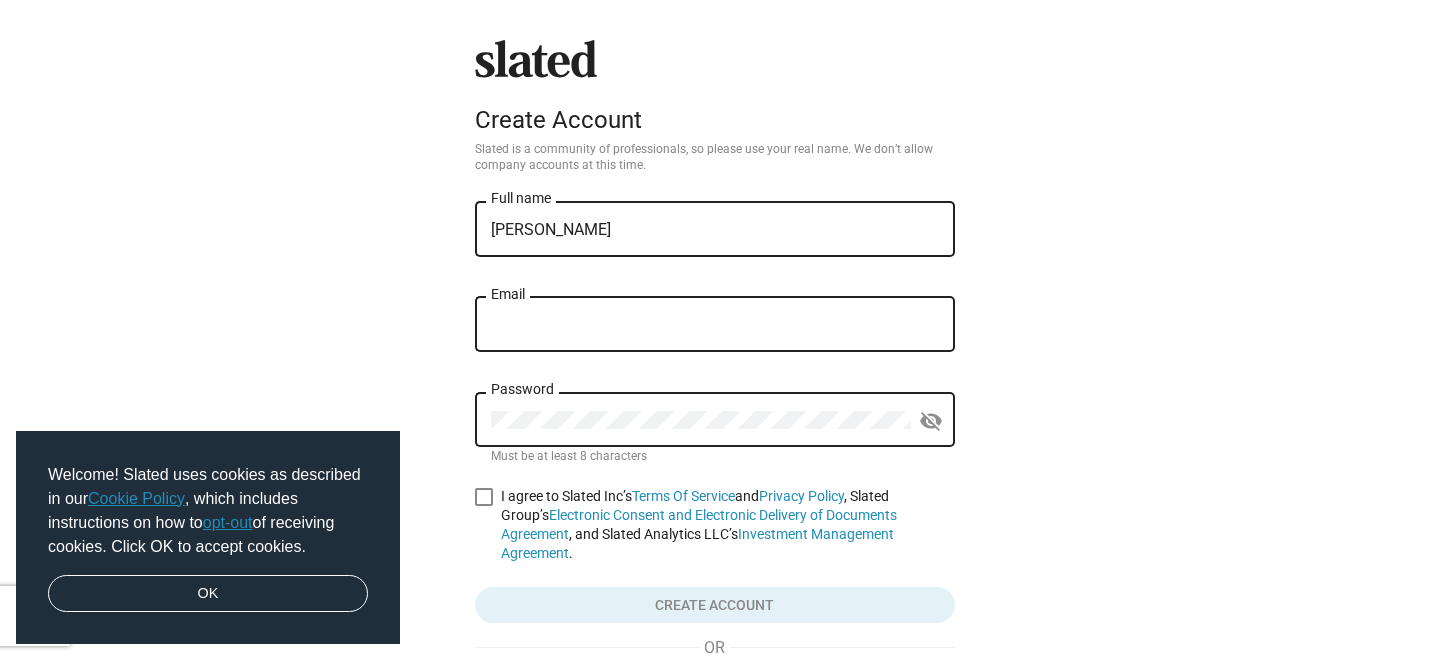 type on "[PERSON_NAME]" 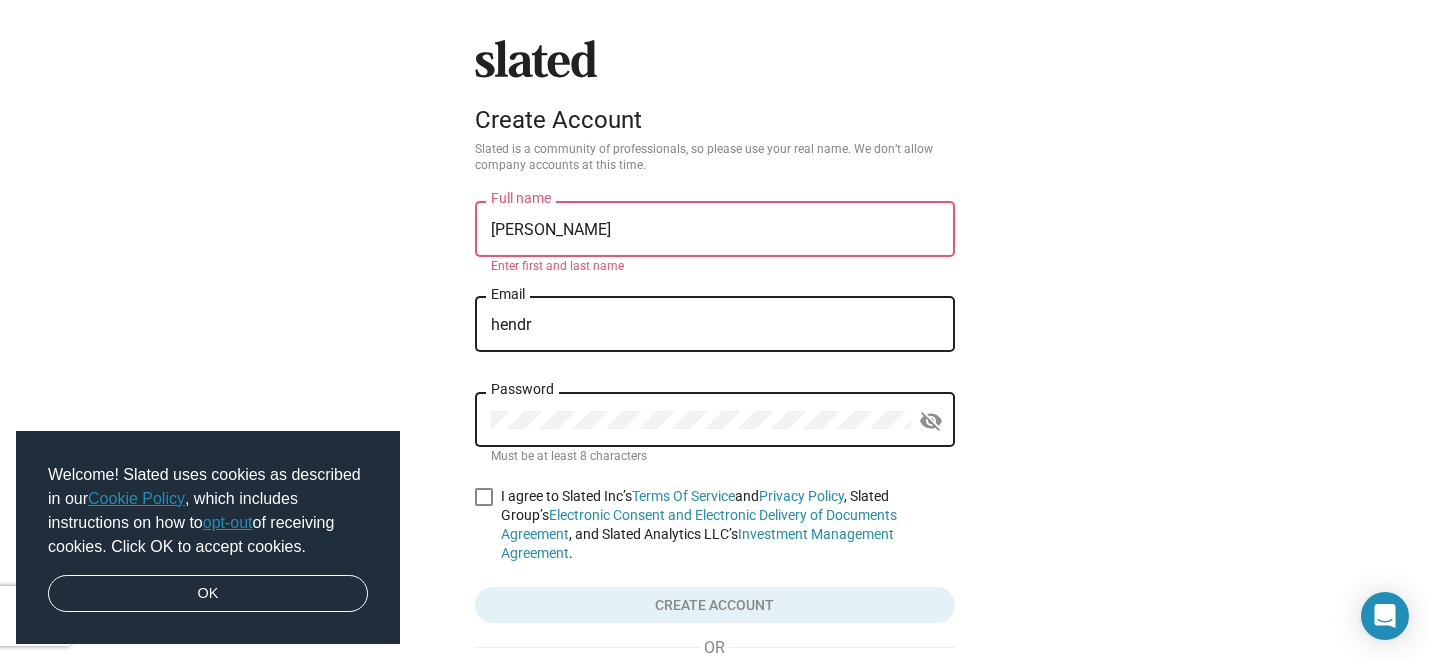 type on "[EMAIL_ADDRESS][DOMAIN_NAME]" 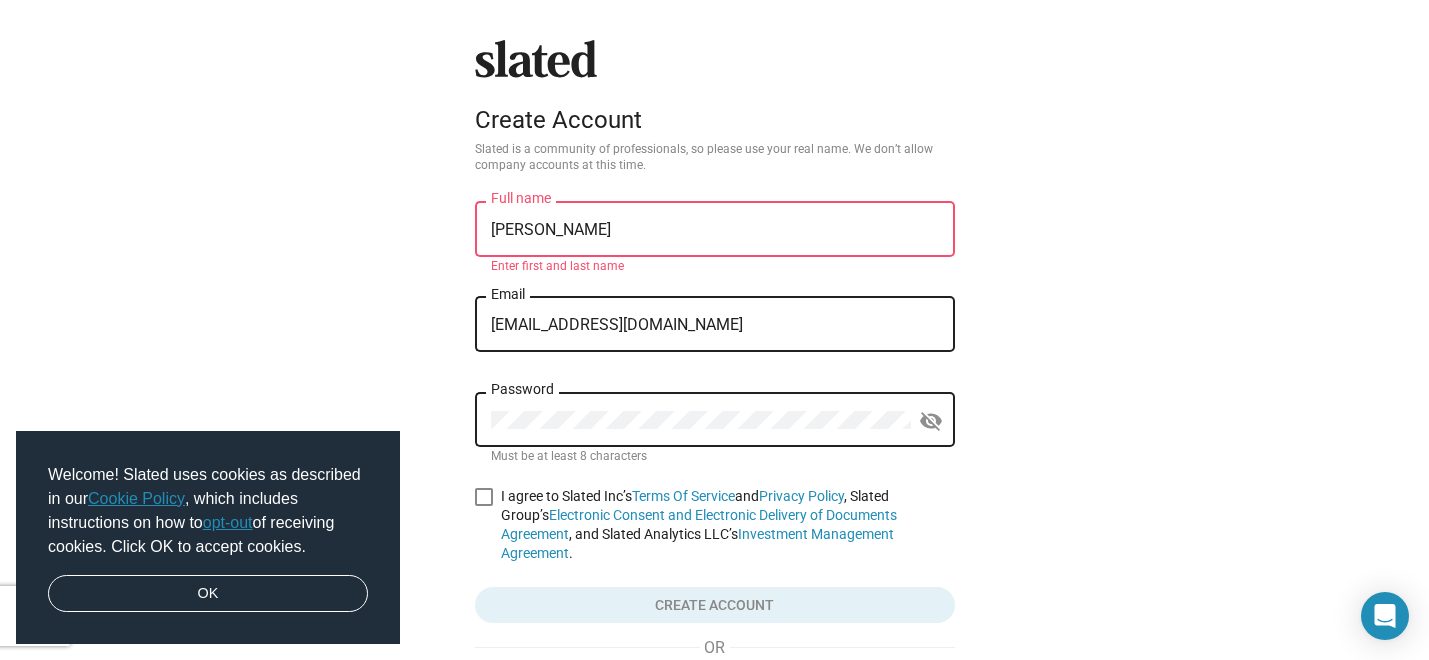 click on "[PERSON_NAME] Full name" 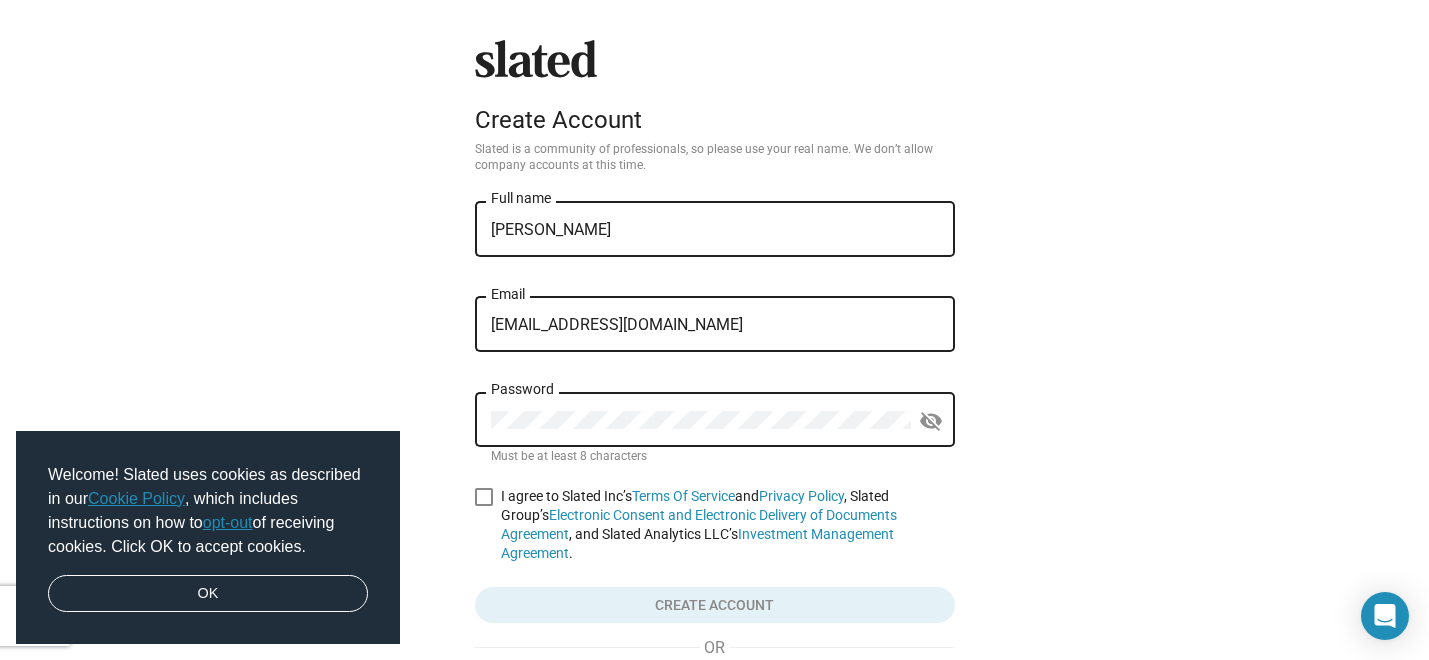 type on "[PERSON_NAME]" 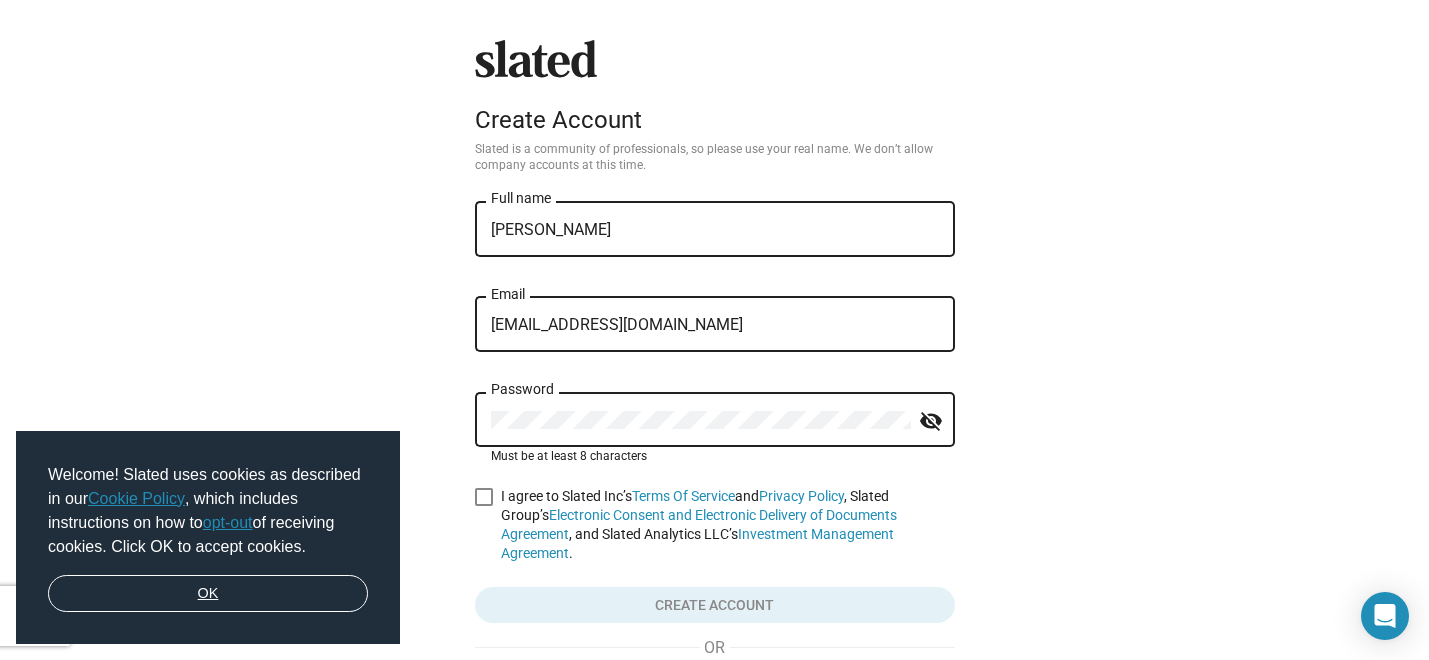 click on "OK" at bounding box center [208, 594] 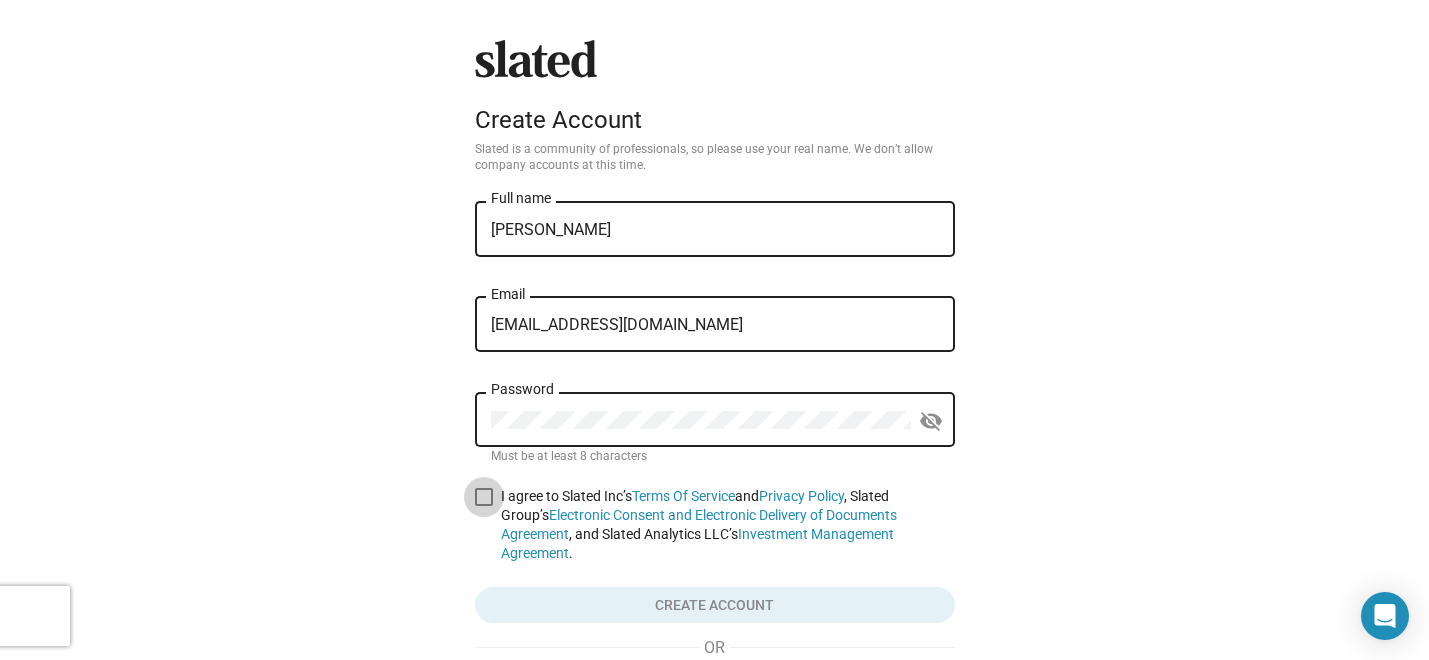 click at bounding box center [484, 497] 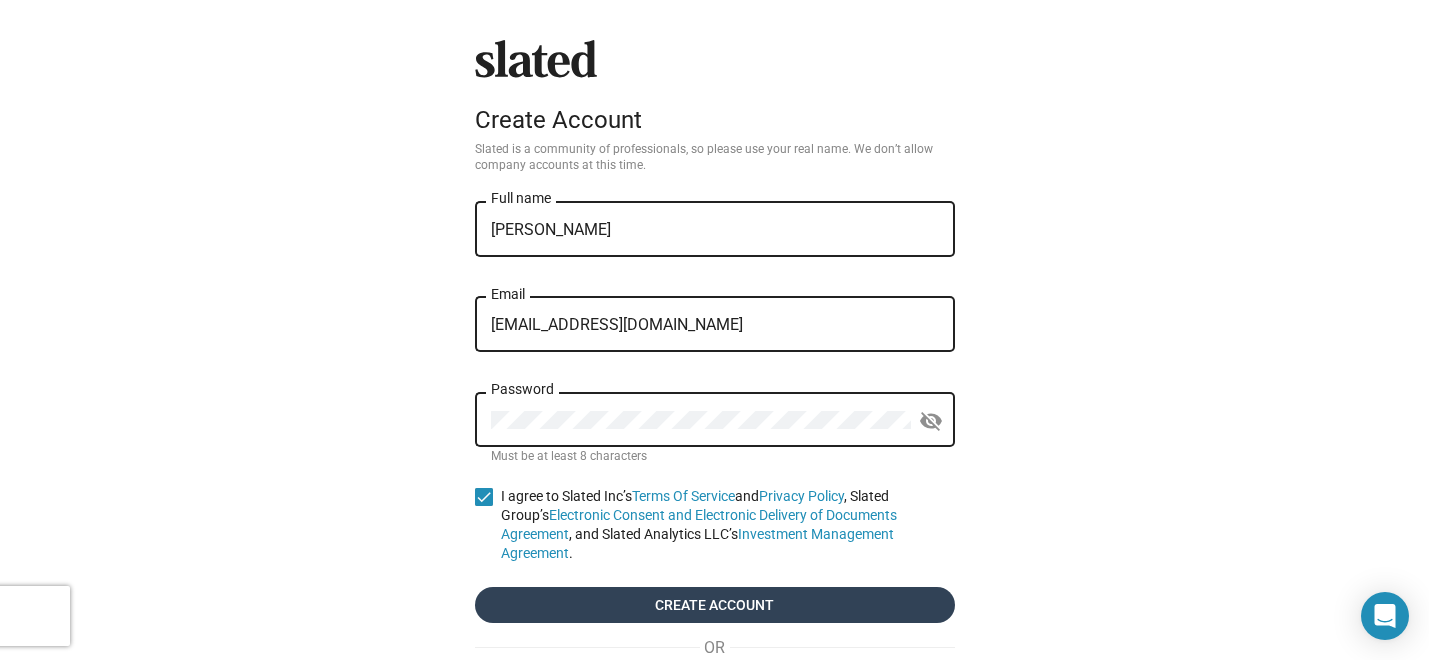 click on "Create account" 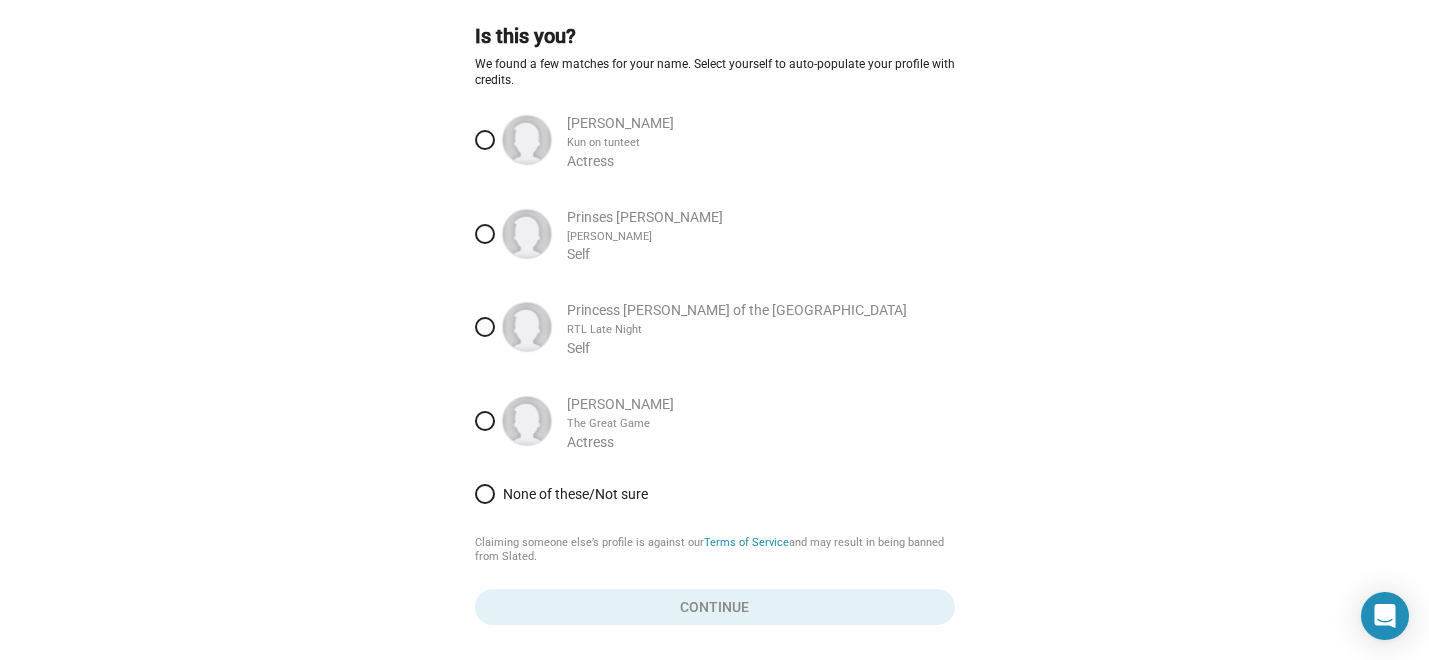 scroll, scrollTop: 94, scrollLeft: 0, axis: vertical 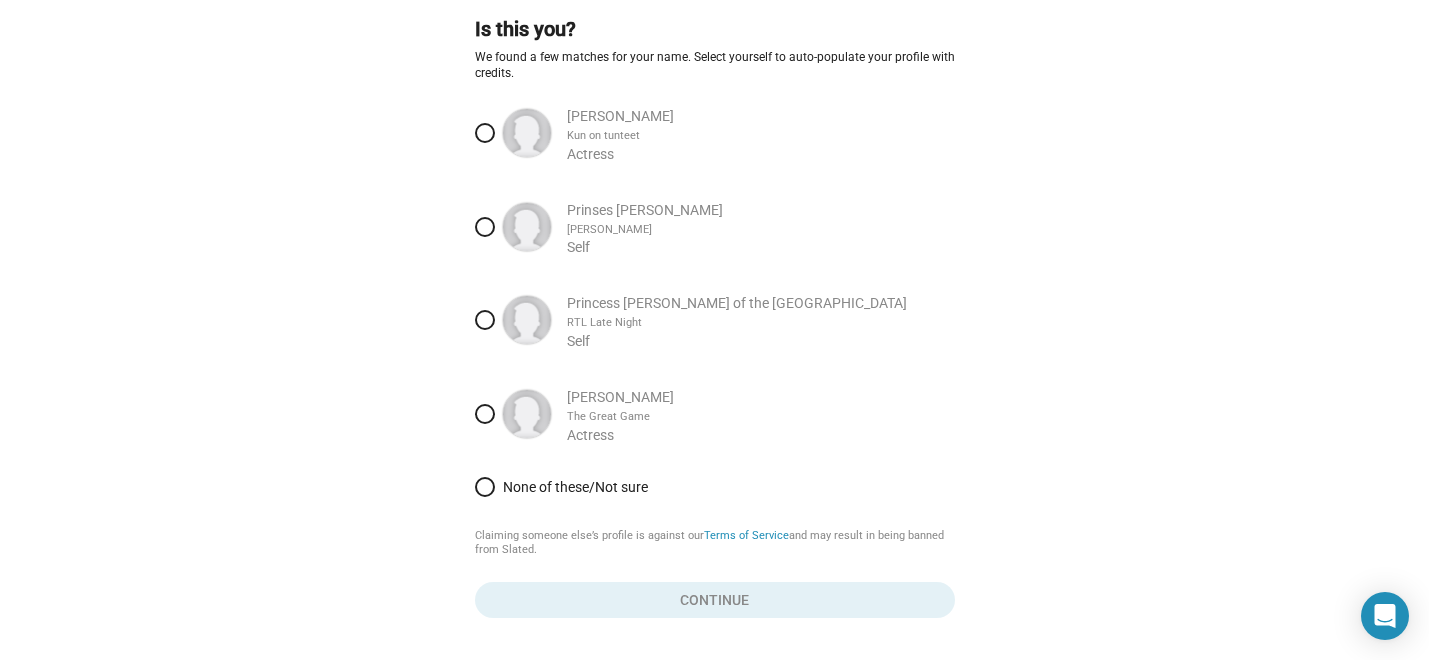 click at bounding box center (485, 487) 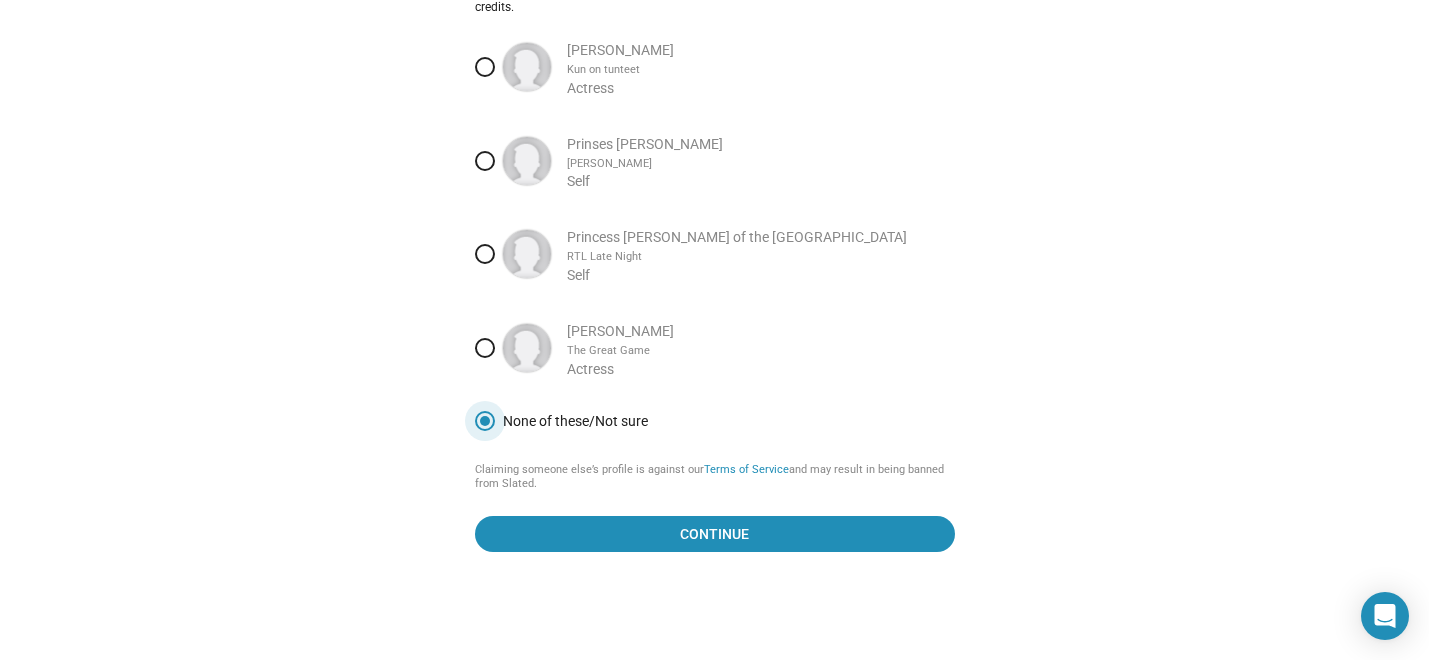 scroll, scrollTop: 161, scrollLeft: 0, axis: vertical 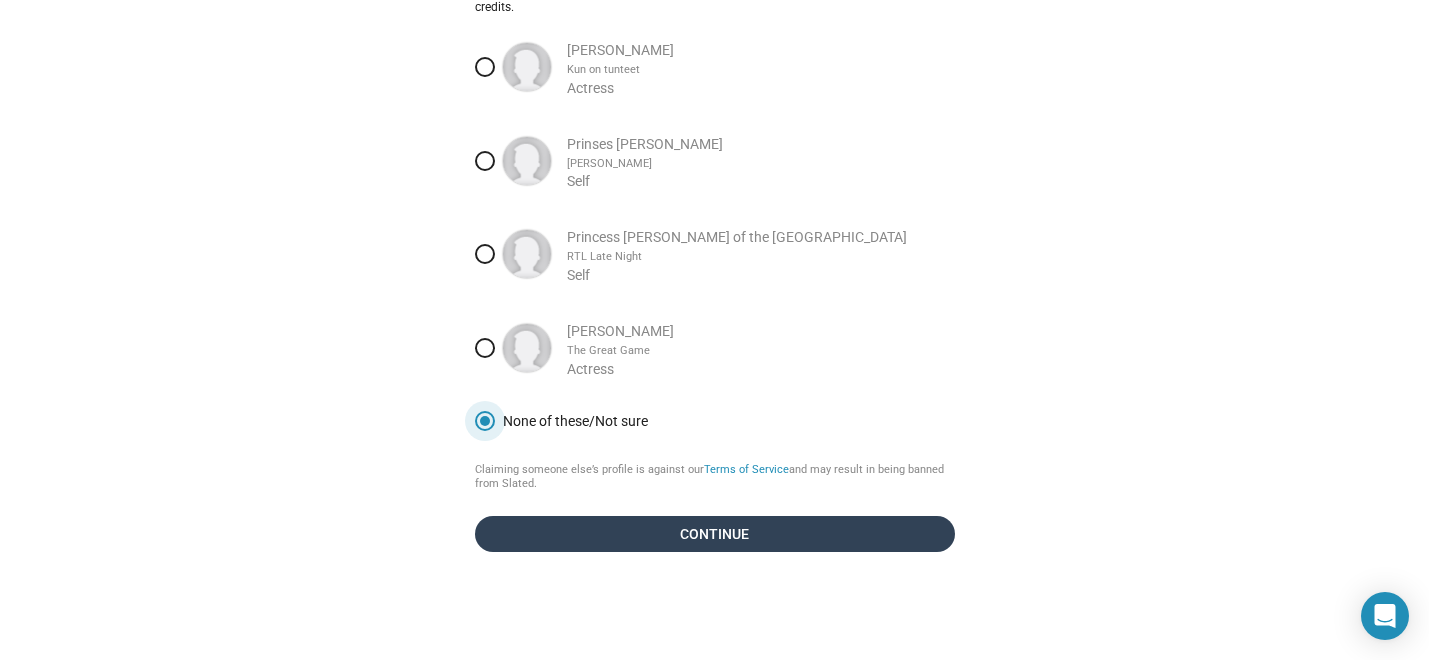 click on "Continue" 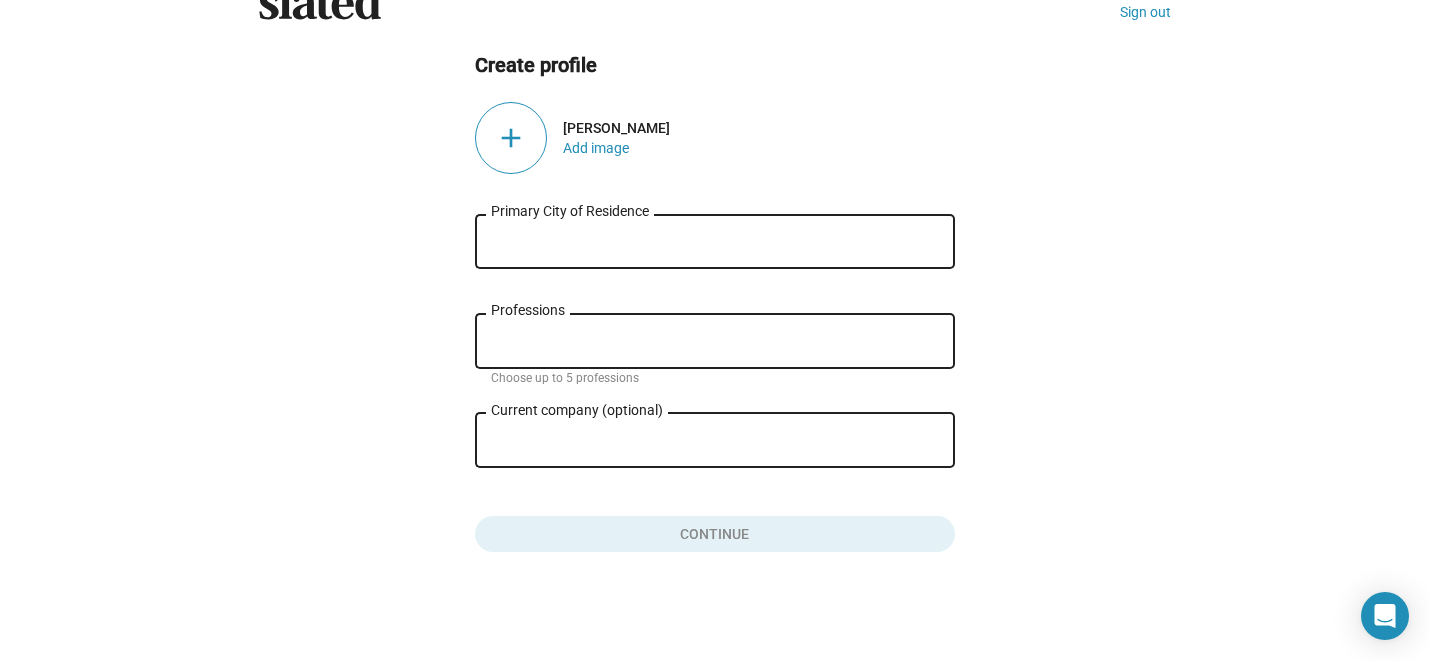 scroll, scrollTop: 59, scrollLeft: 0, axis: vertical 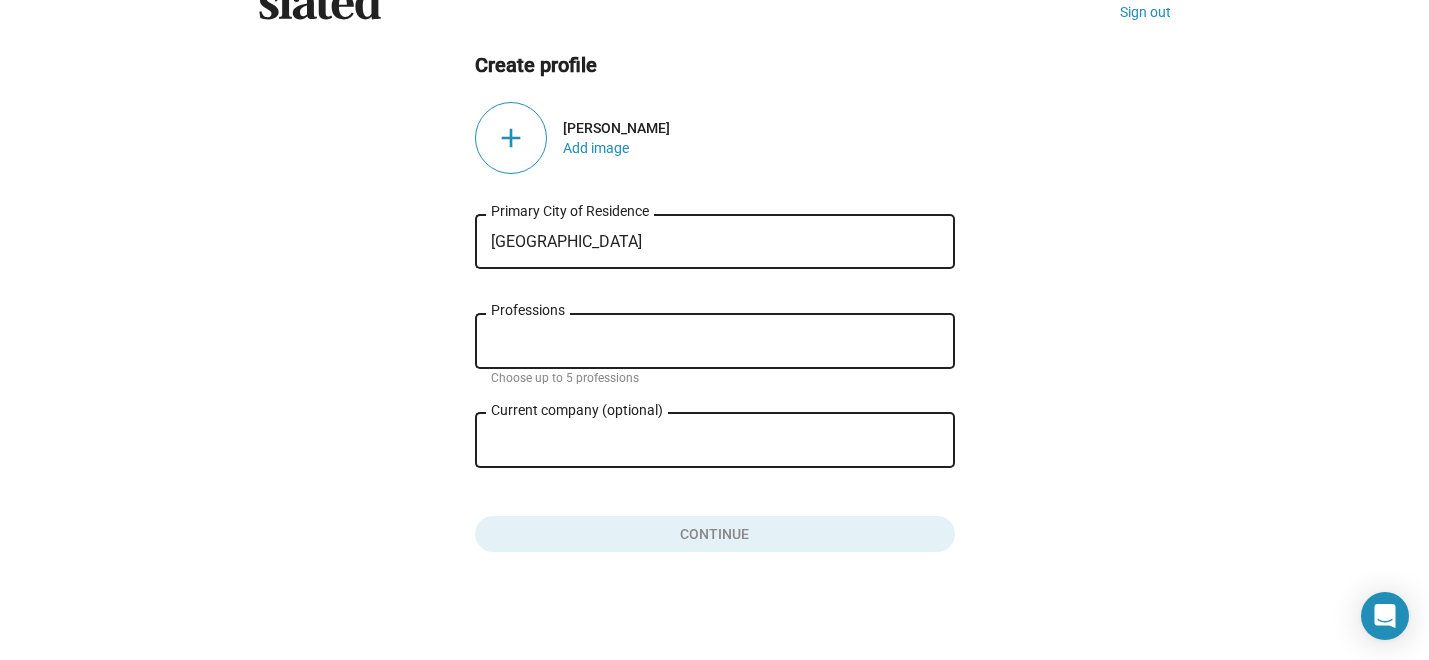 type on "[GEOGRAPHIC_DATA]" 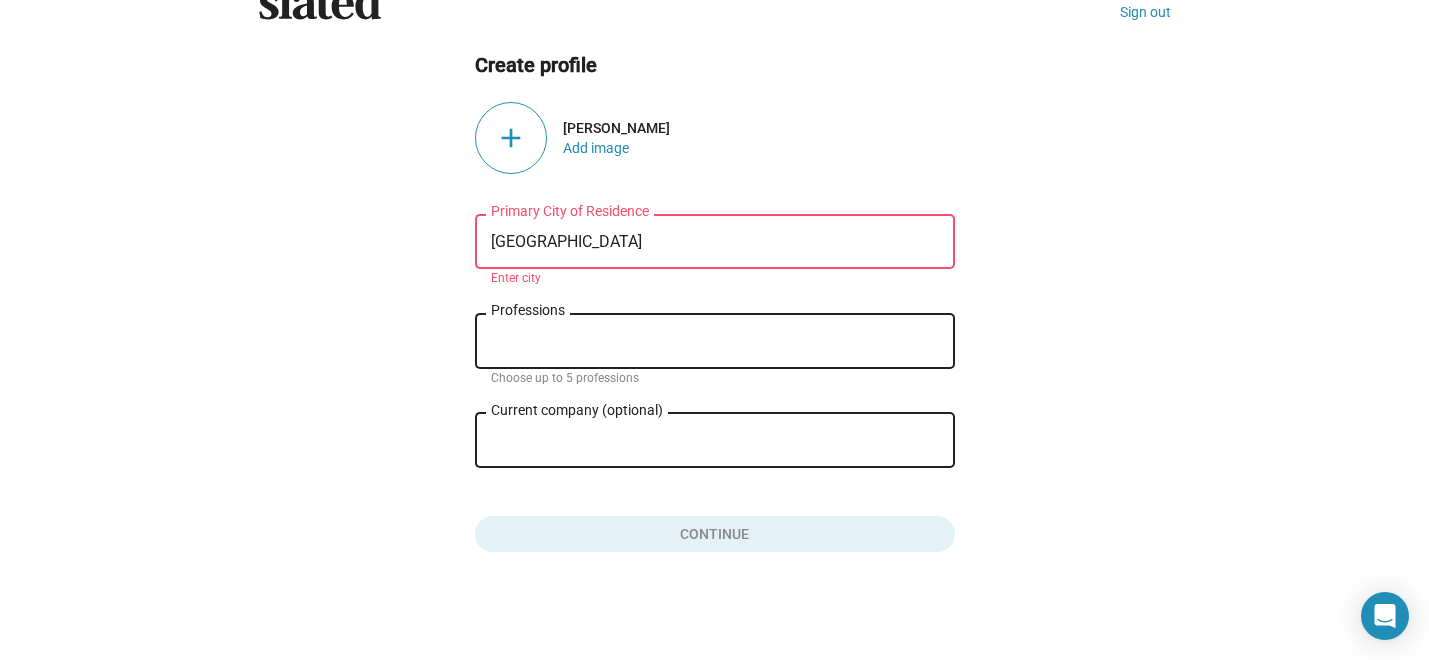 click on "Professions" 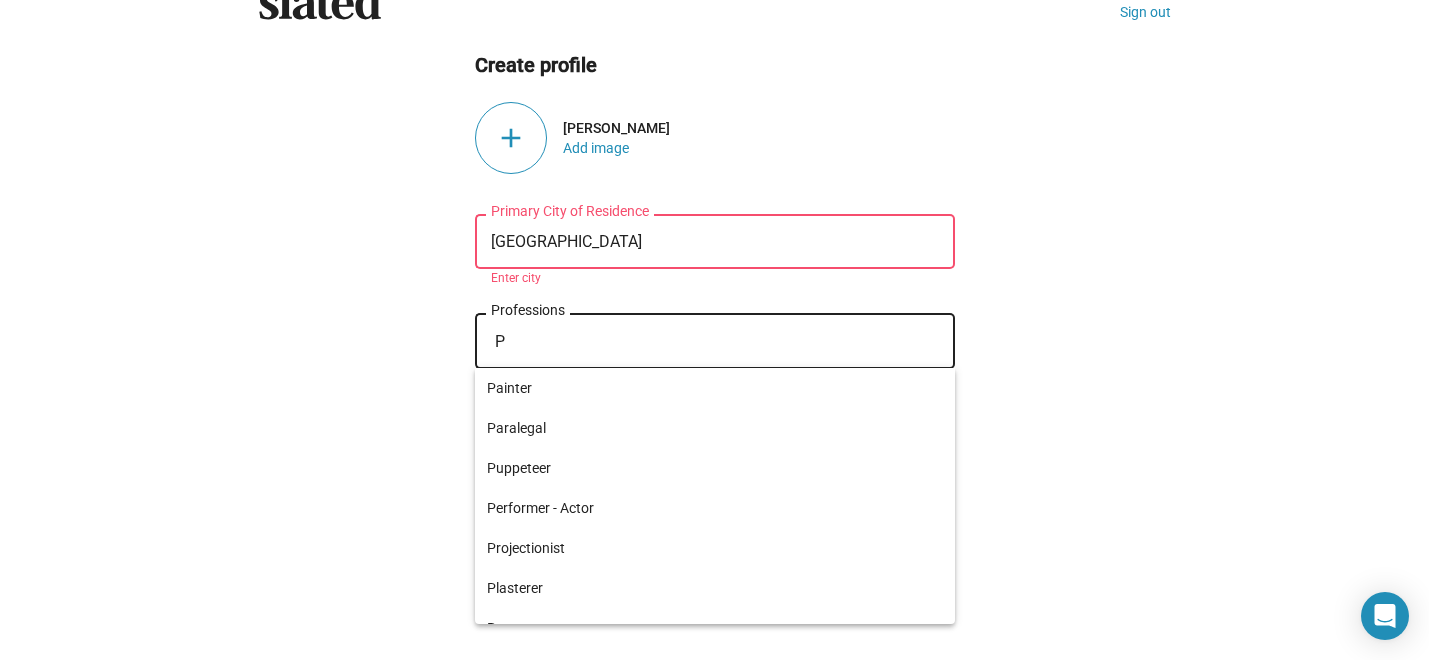 type on "P" 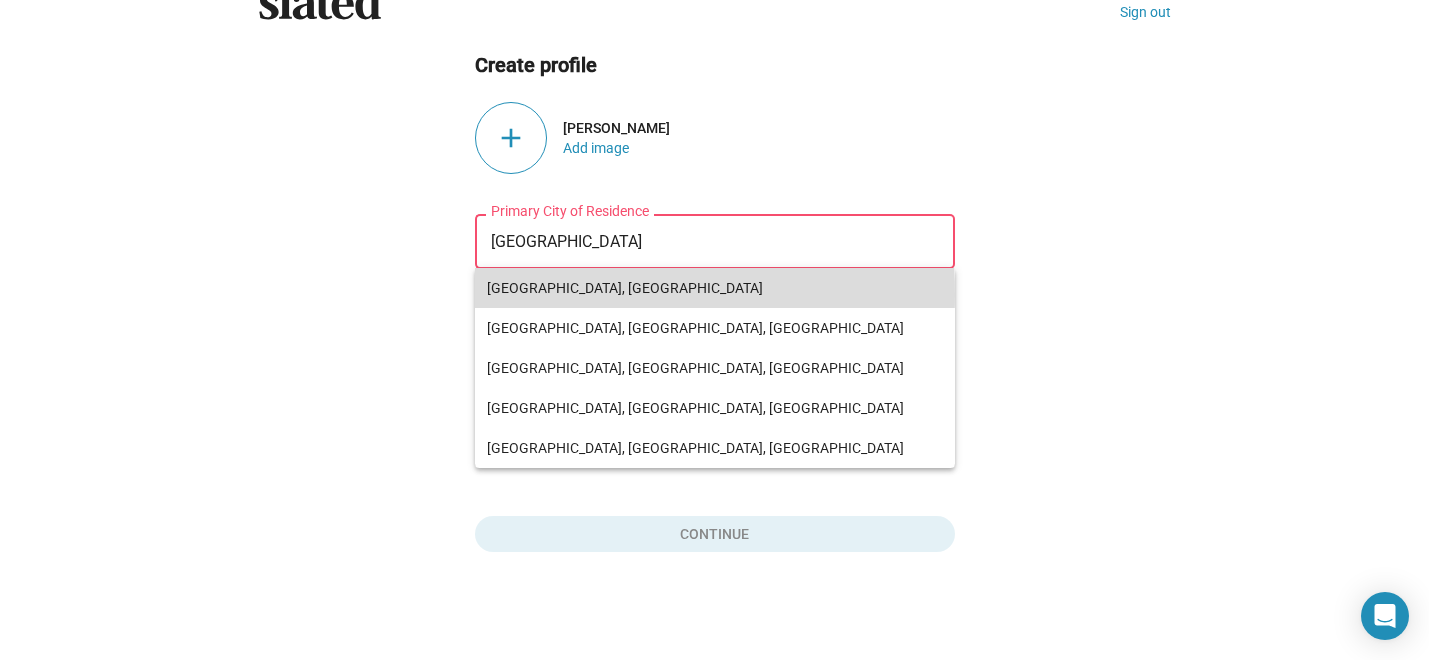 click on "[GEOGRAPHIC_DATA], [GEOGRAPHIC_DATA]" at bounding box center [715, 288] 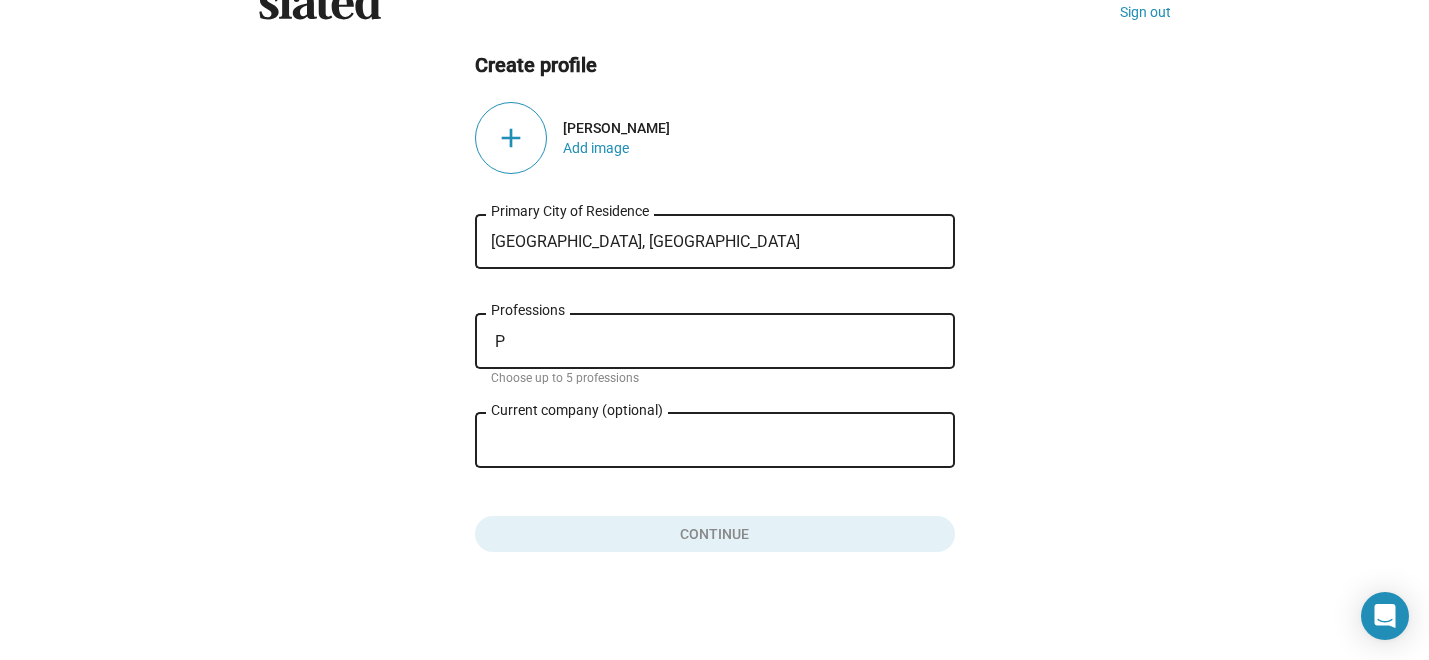 click on "P" at bounding box center [719, 342] 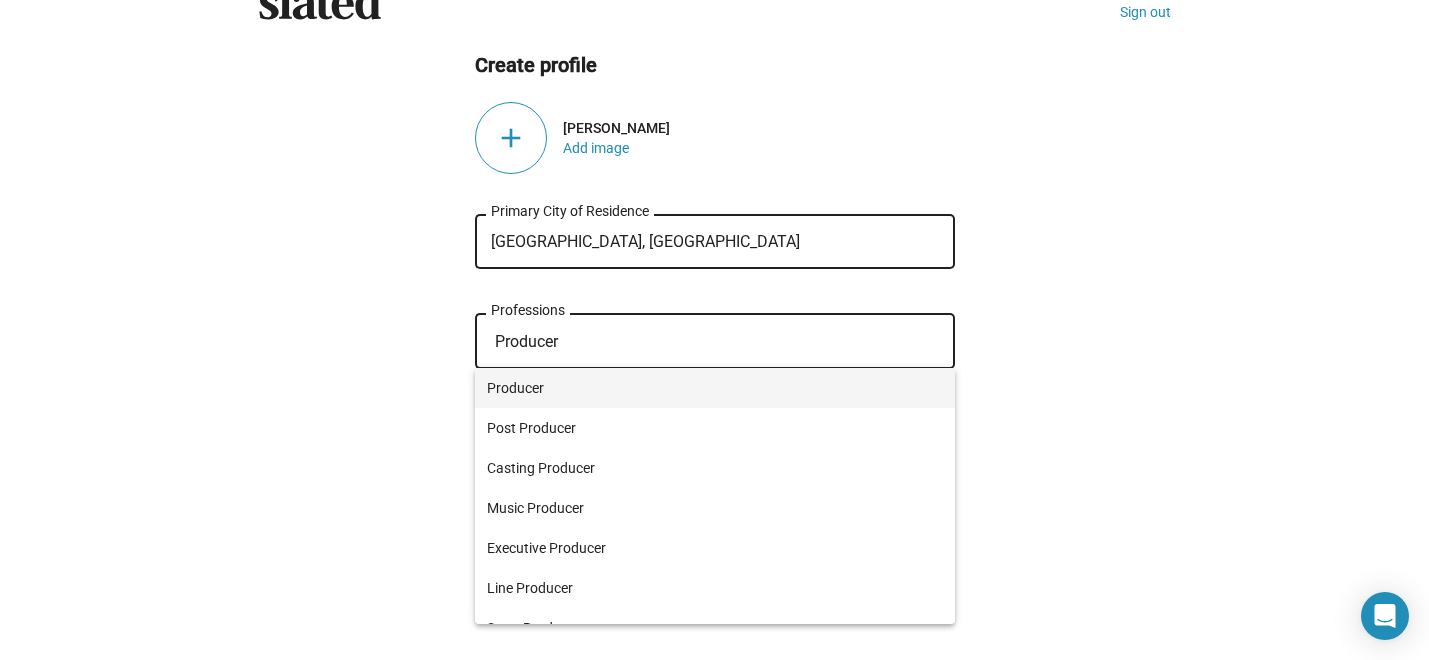 type on "Producer" 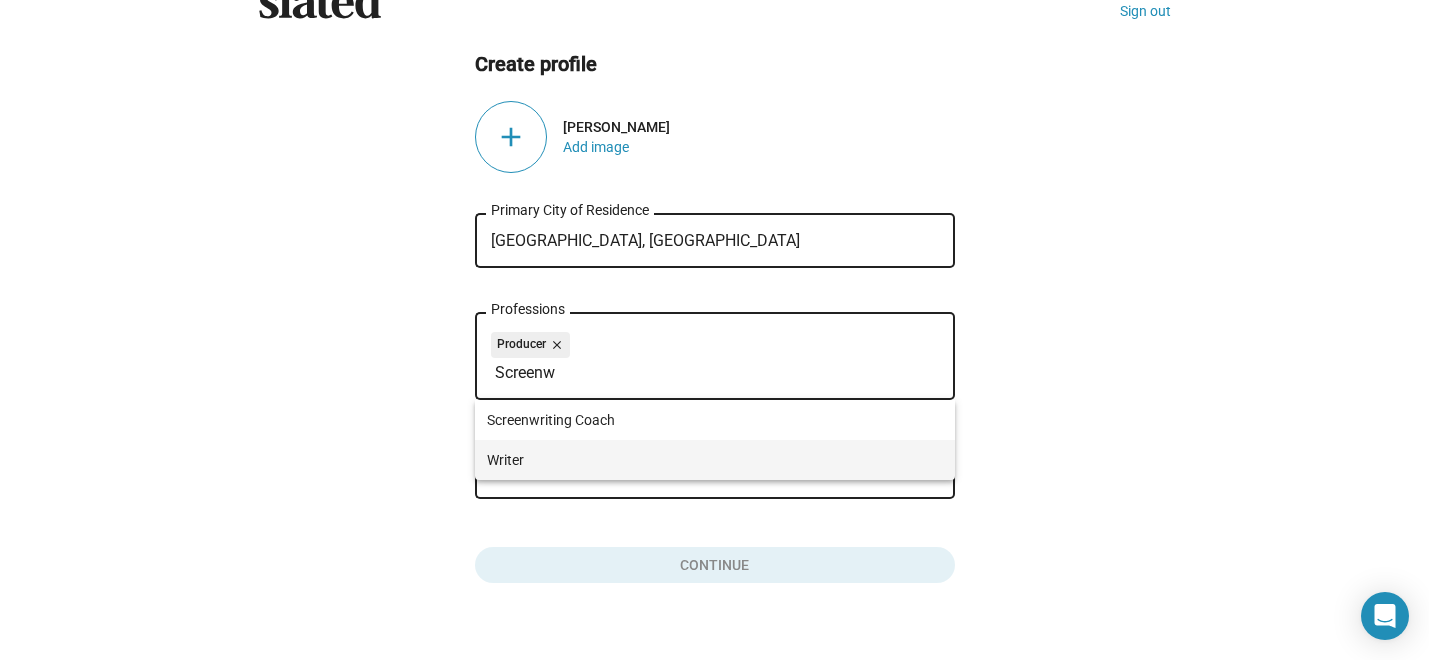 type on "Screenw" 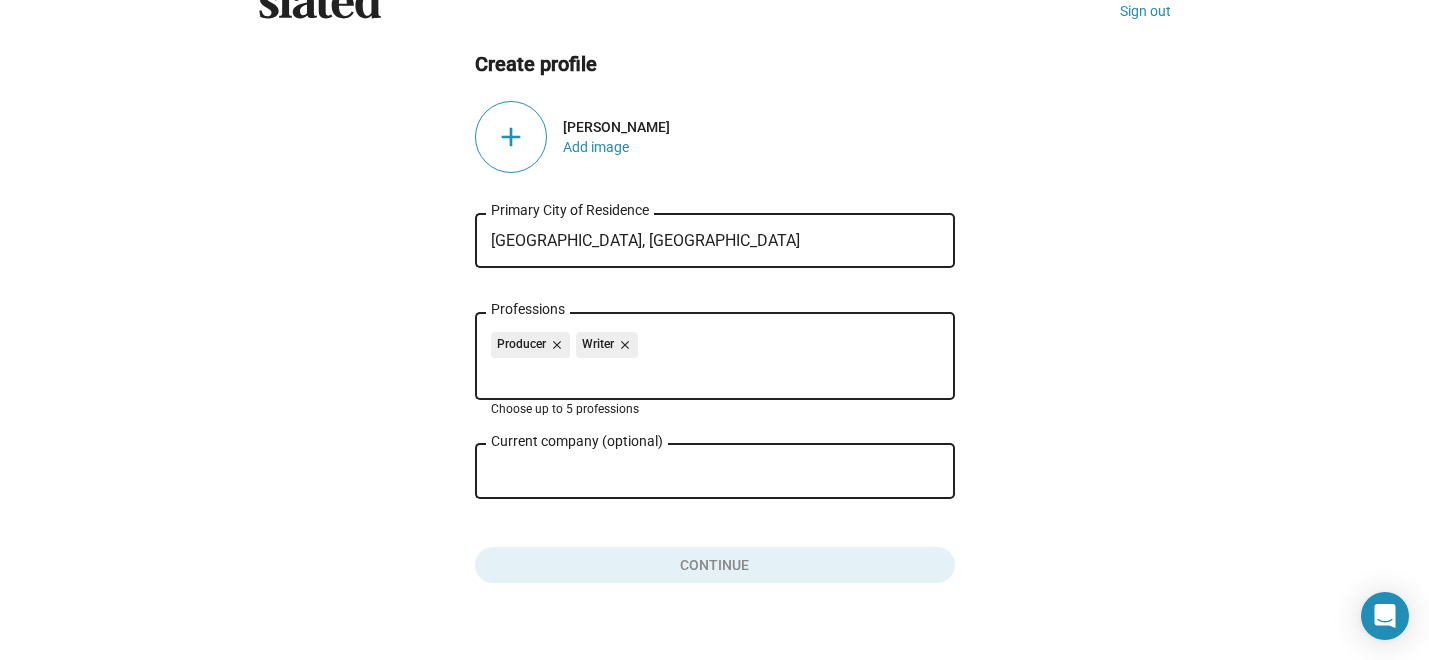 scroll, scrollTop: 91, scrollLeft: 0, axis: vertical 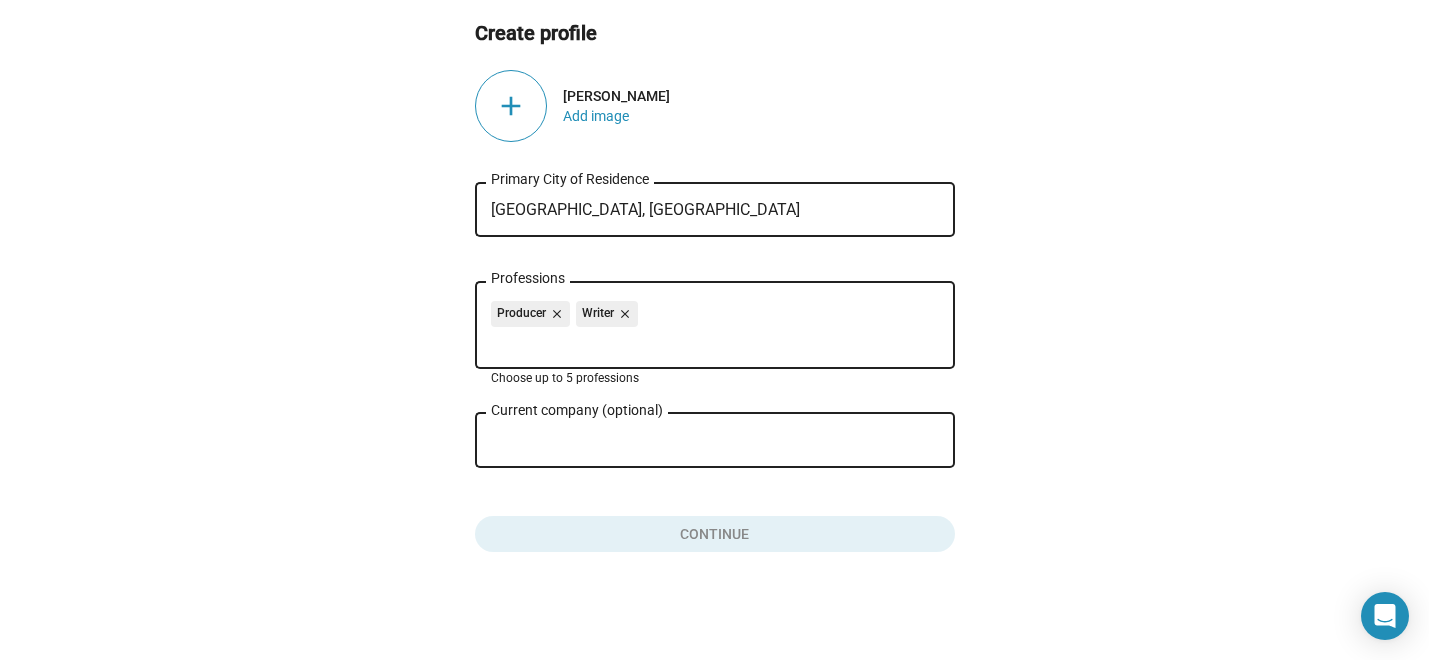 click on "Current company (optional)" at bounding box center (701, 441) 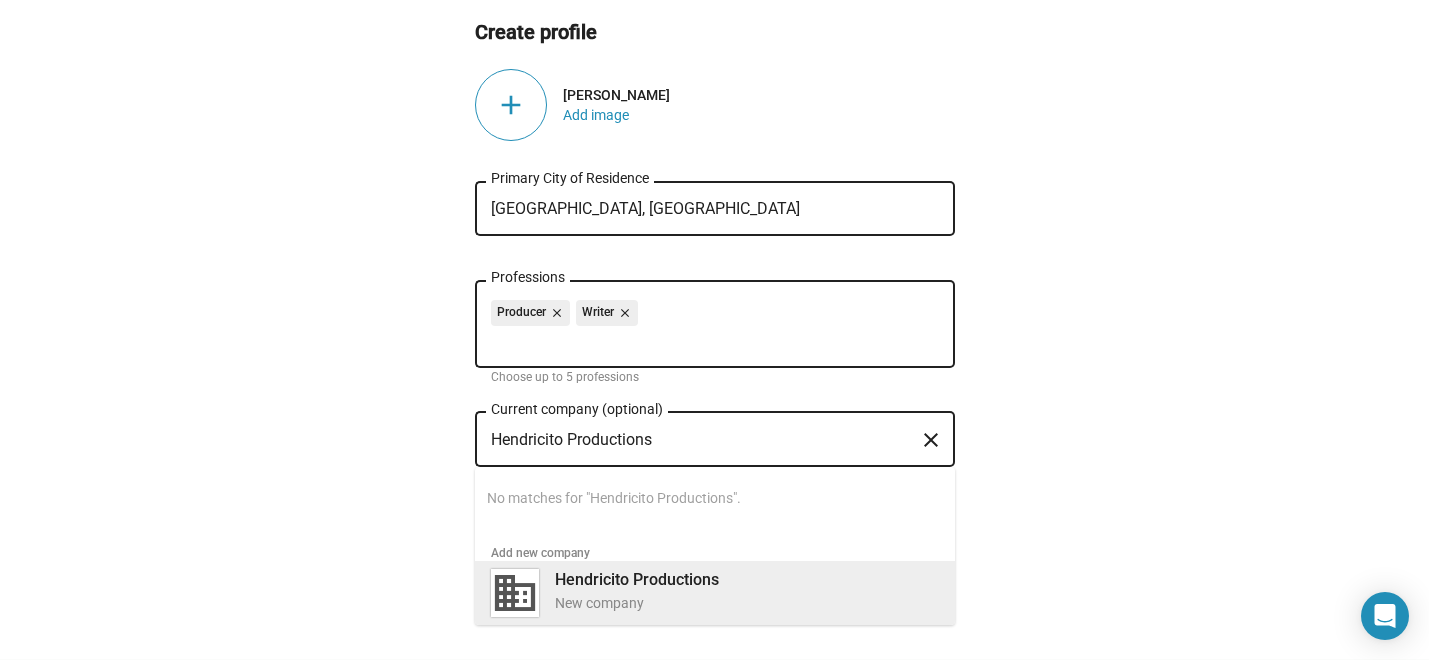 type on "Hendricito Productions" 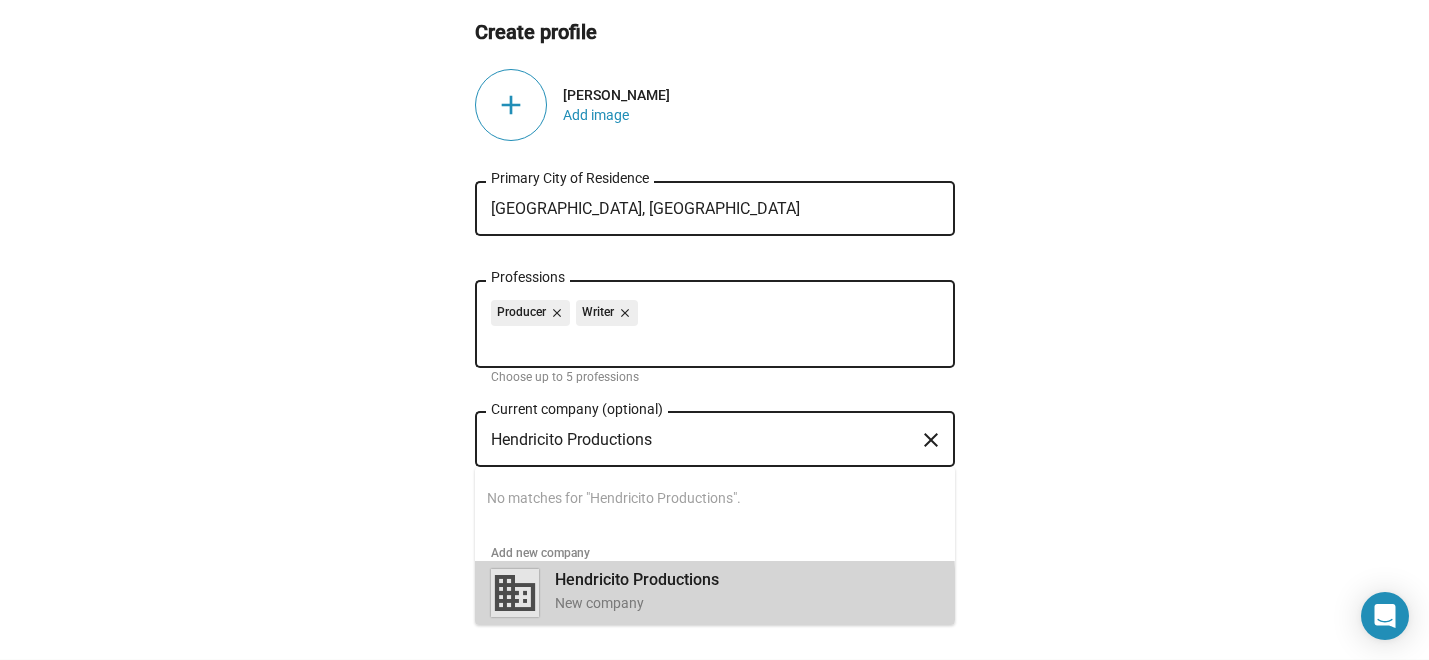 click on "New company" at bounding box center [747, 603] 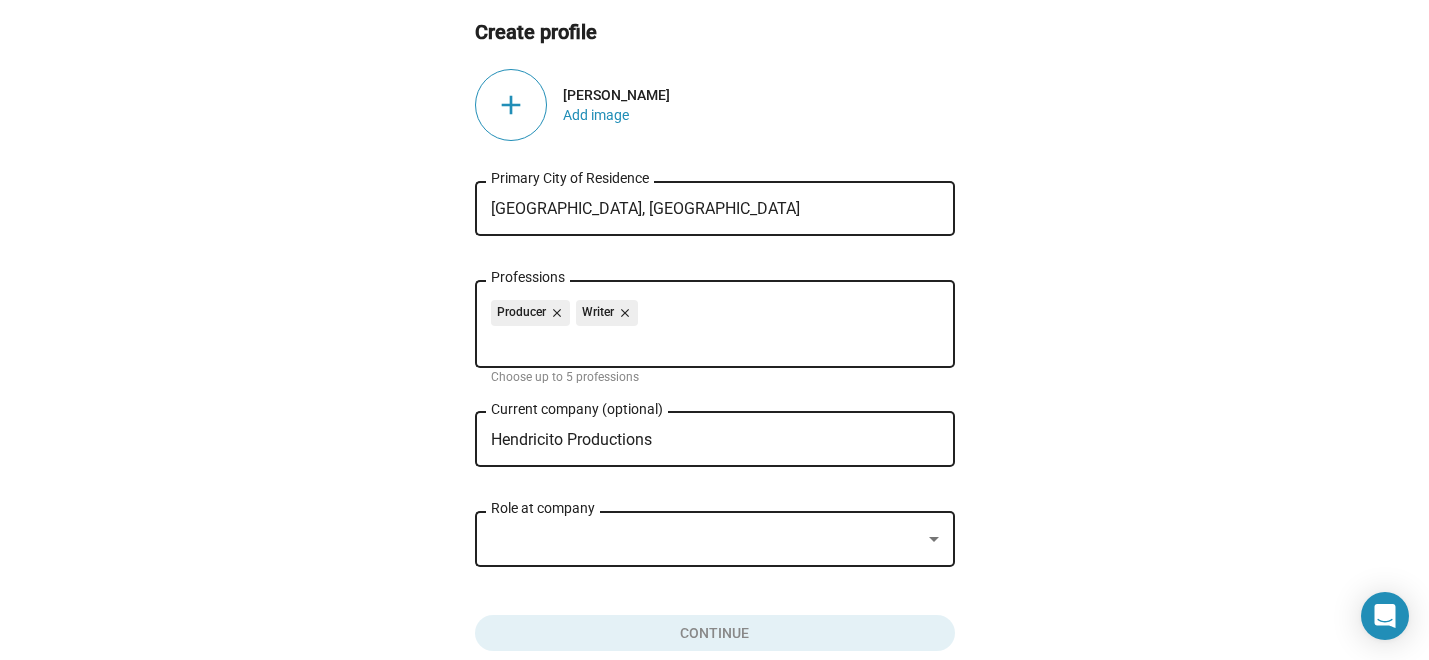 scroll, scrollTop: 192, scrollLeft: 0, axis: vertical 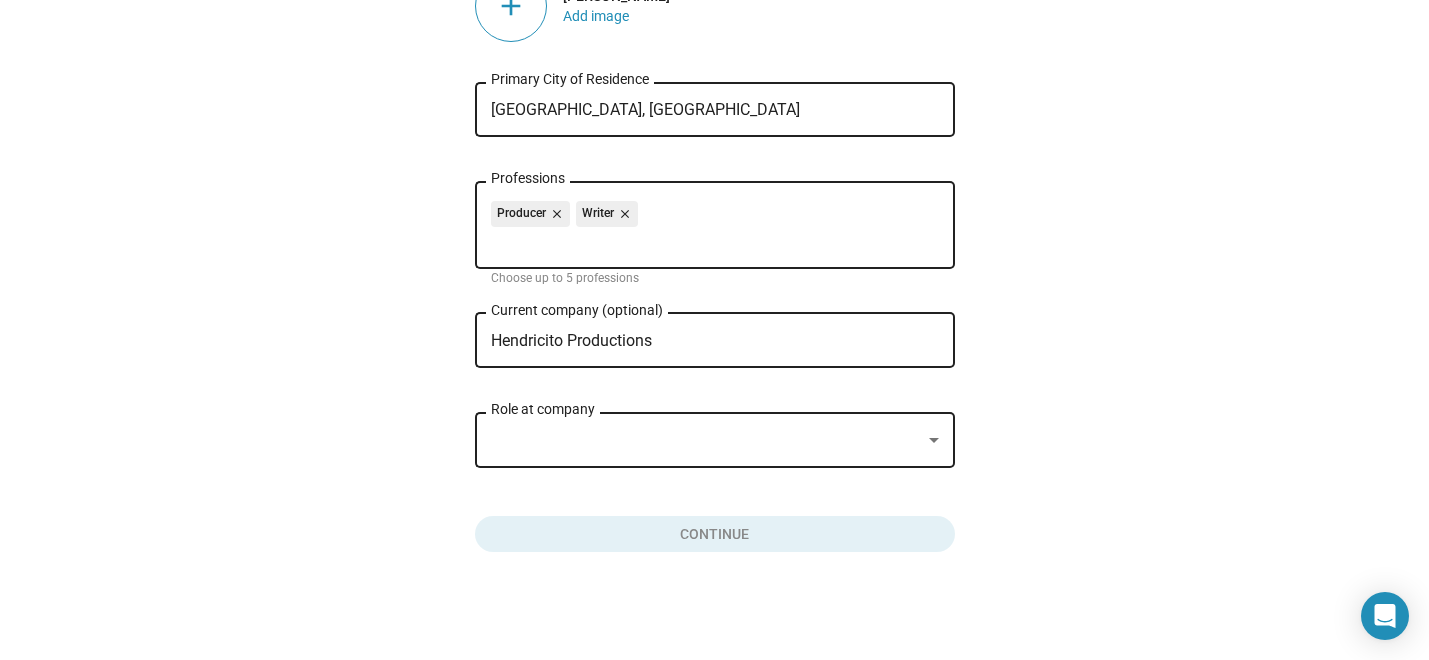 click at bounding box center [706, 440] 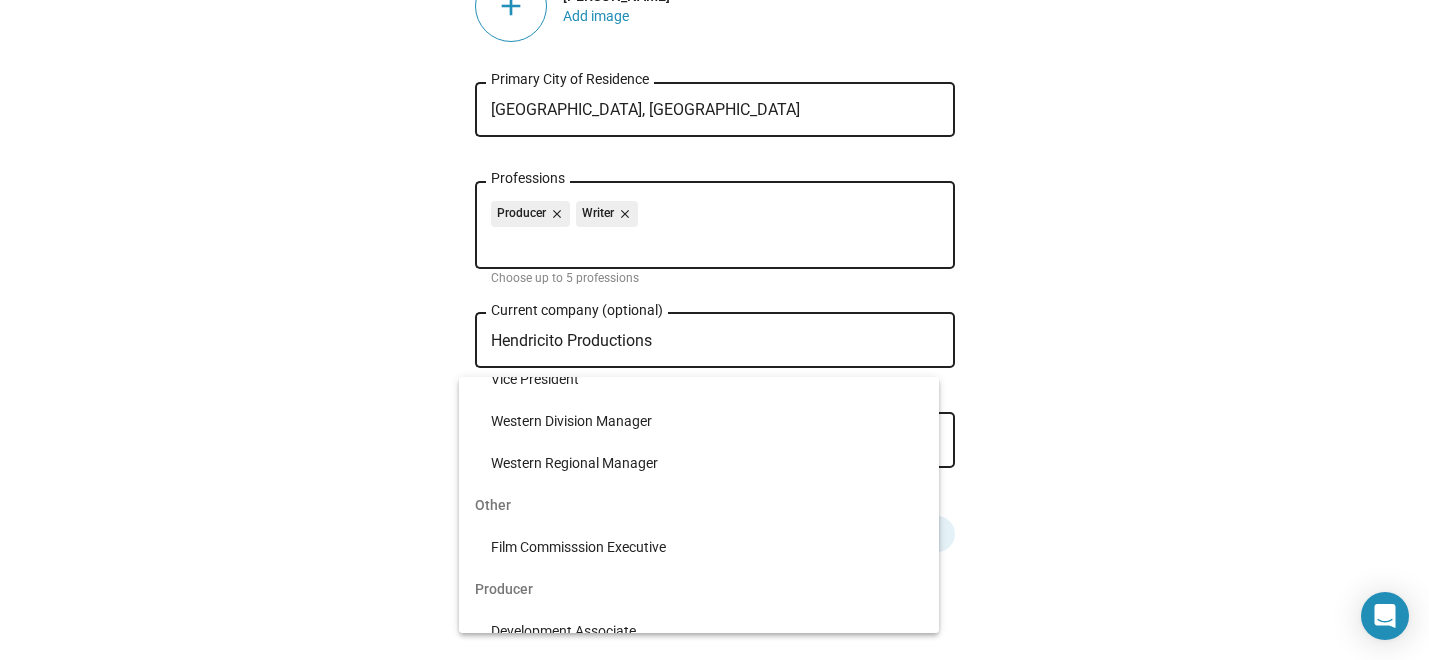 scroll, scrollTop: 5629, scrollLeft: 0, axis: vertical 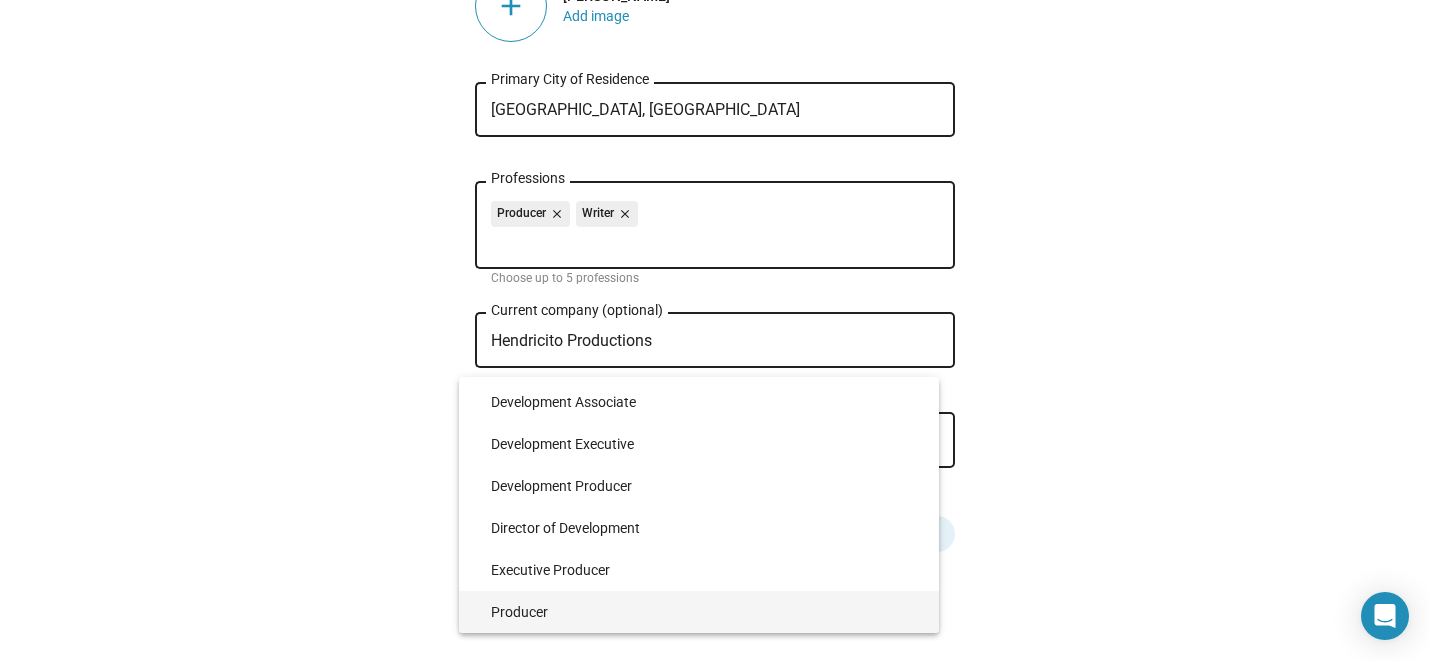 click on "Producer" at bounding box center [707, 612] 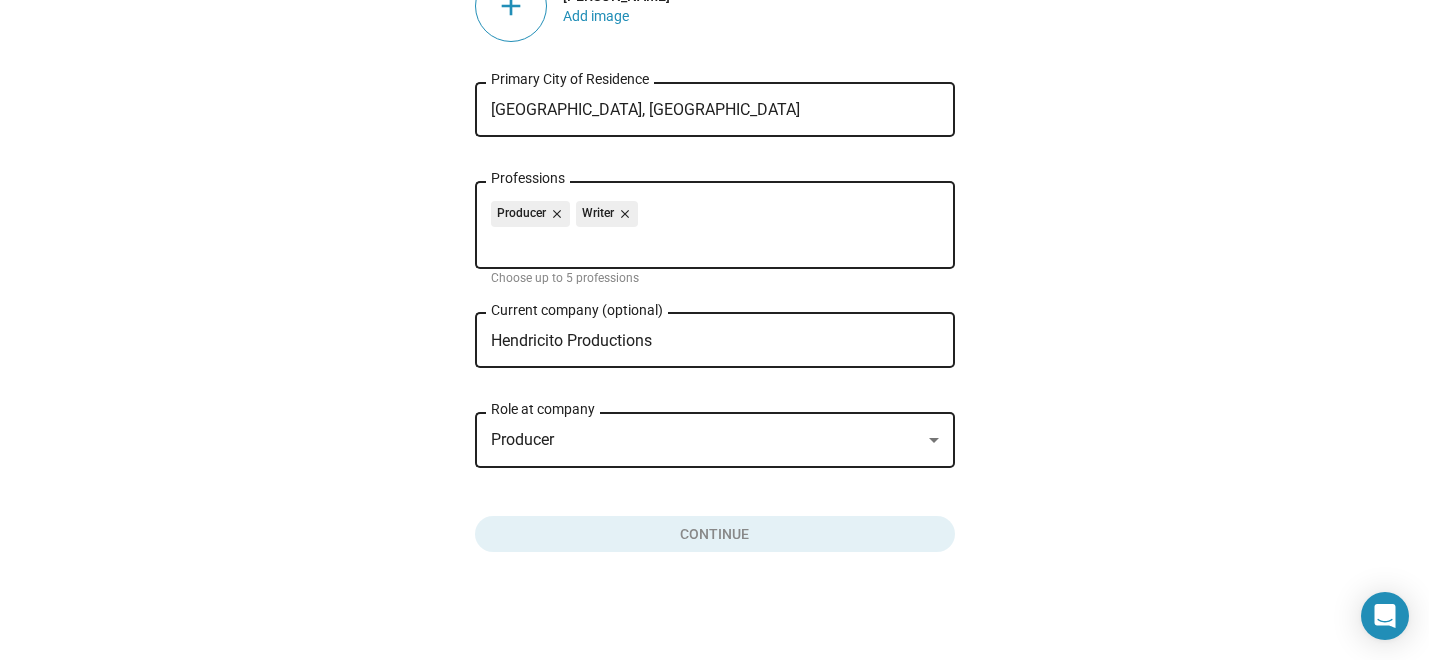 scroll, scrollTop: 0, scrollLeft: 0, axis: both 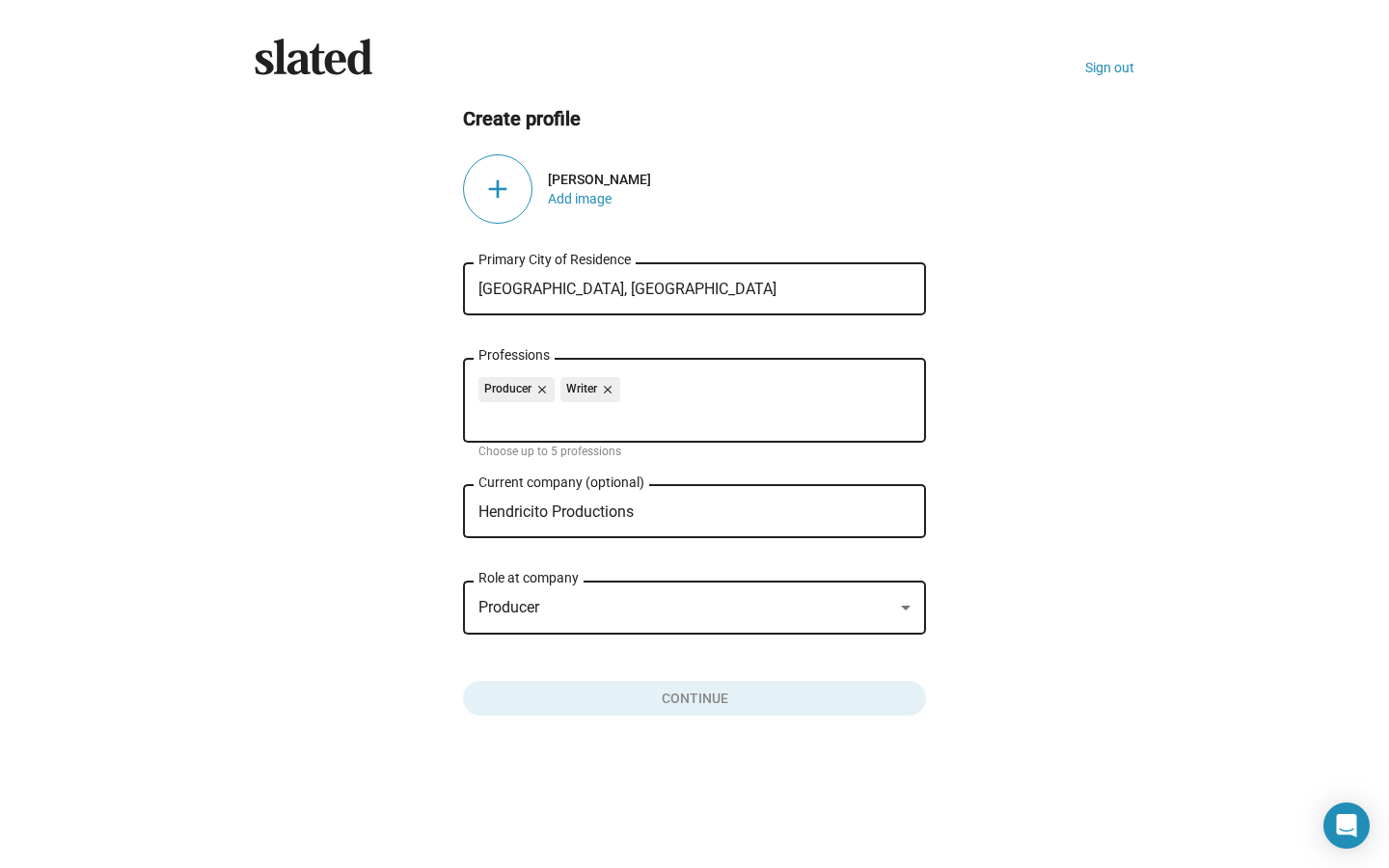 click on "add" 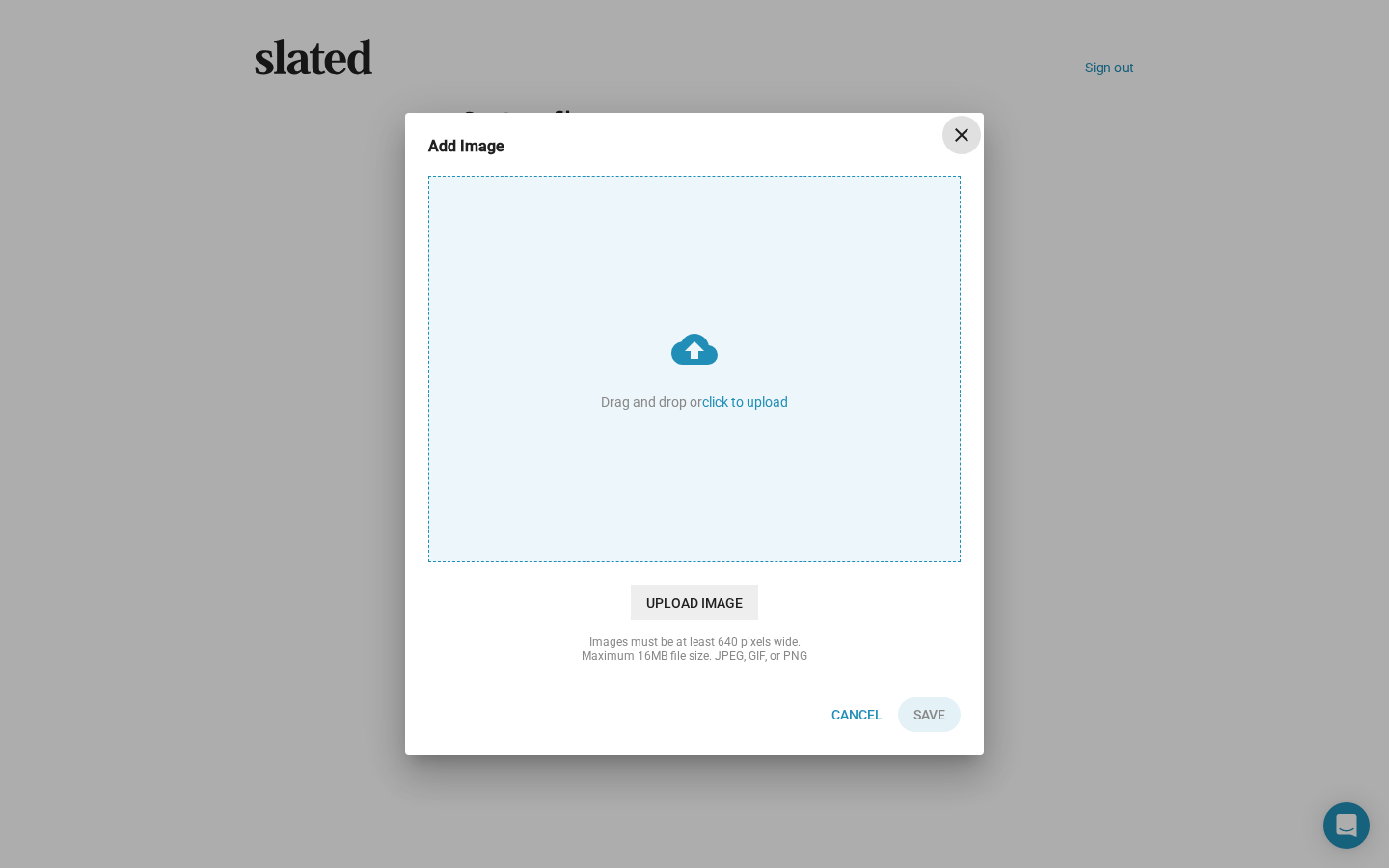 click on "cloud_upload Drag and drop or  click to upload" at bounding box center (694, 369) 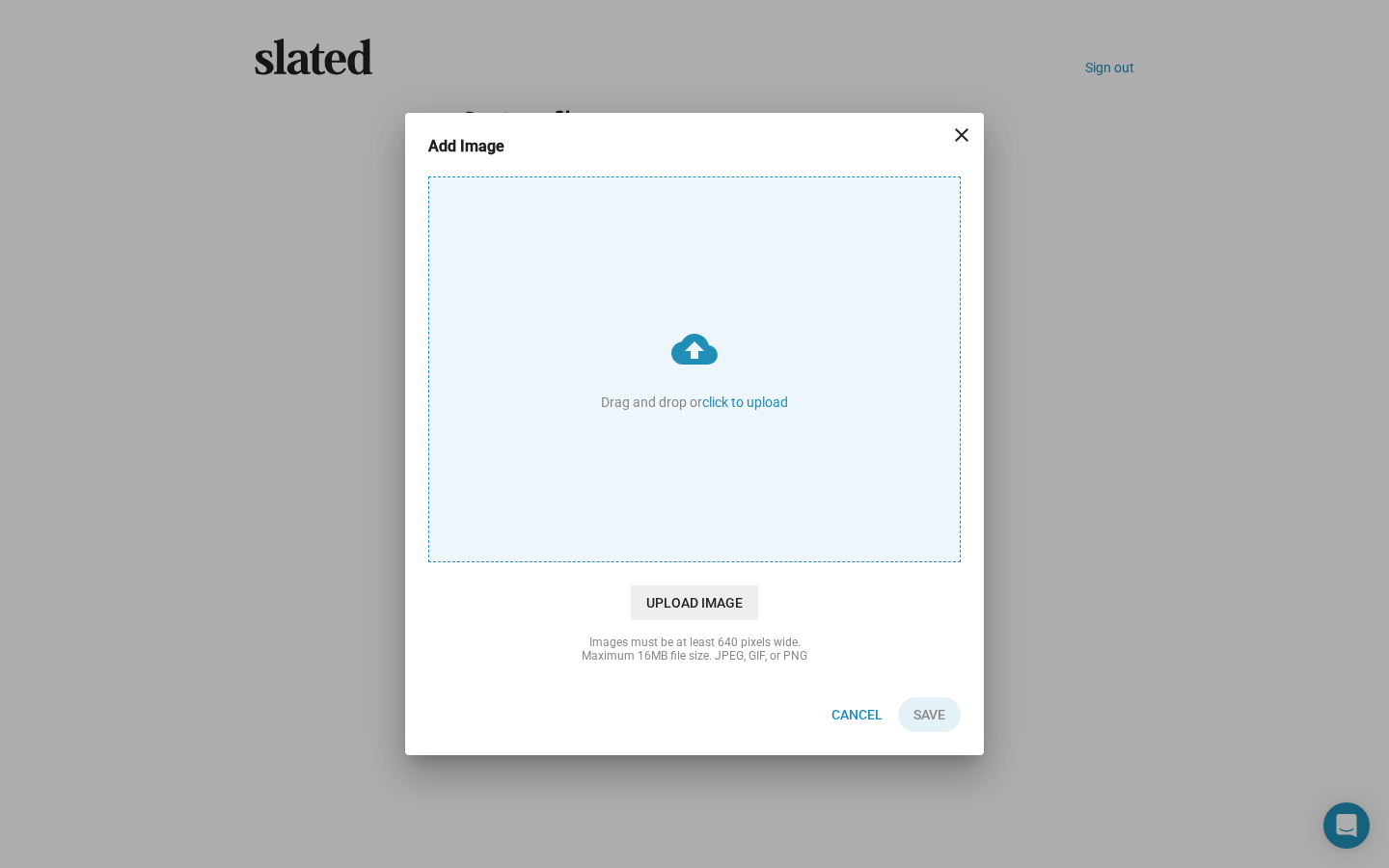 type on "C:\fakepath\Screenshot [DATE] 2.09.07 PM.png" 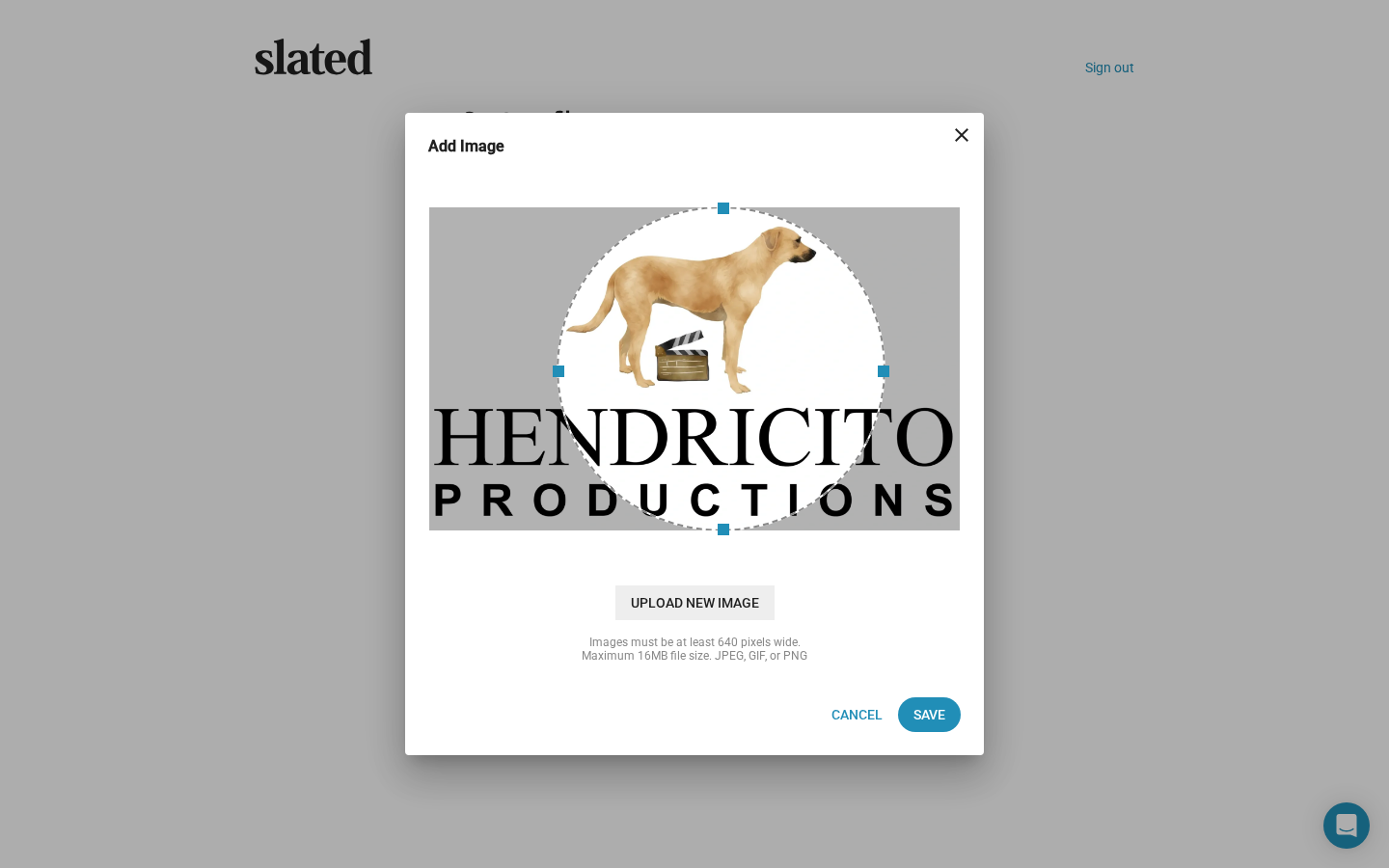 drag, startPoint x: 742, startPoint y: 395, endPoint x: 766, endPoint y: 380, distance: 28.301943 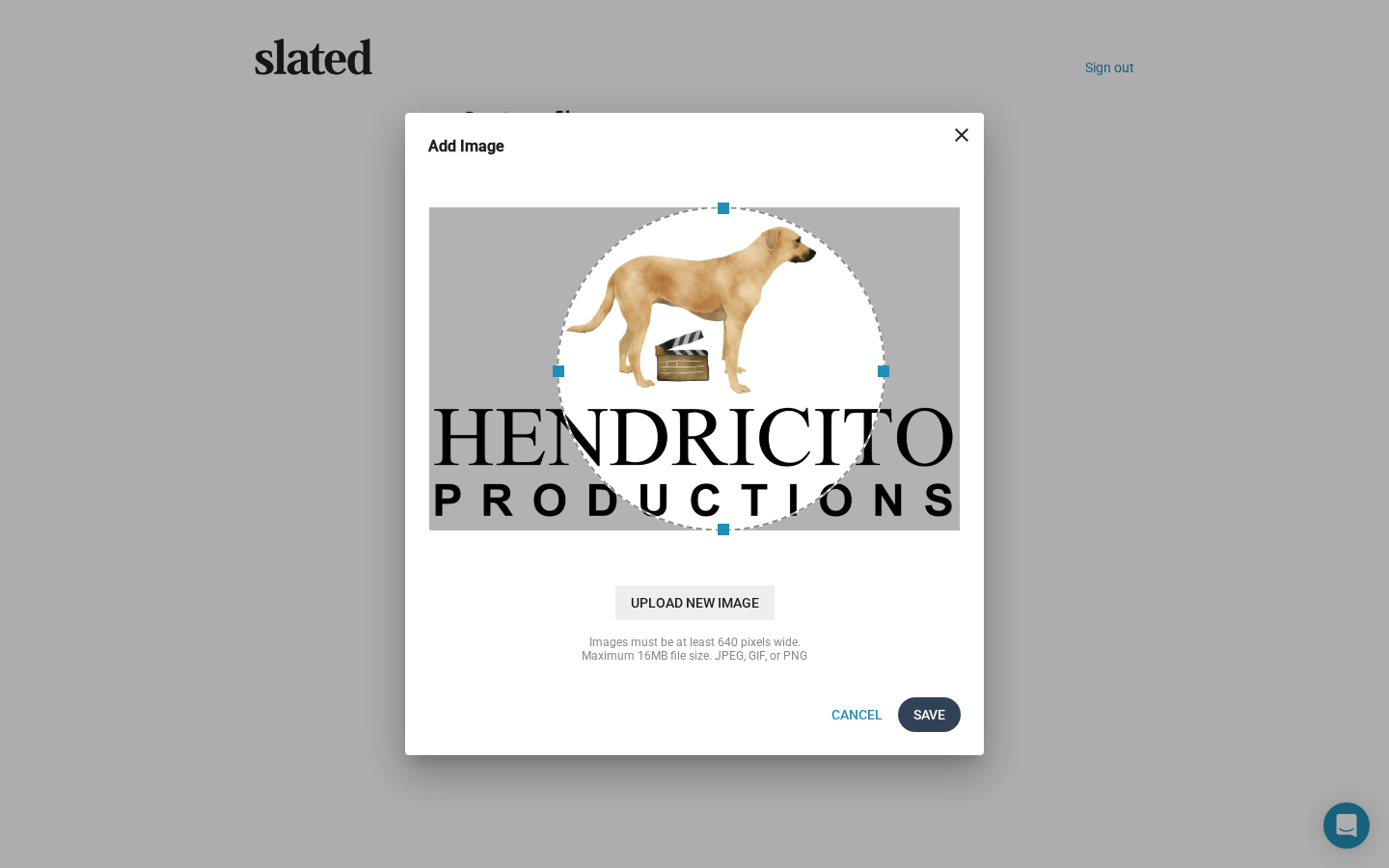 click on "Save" 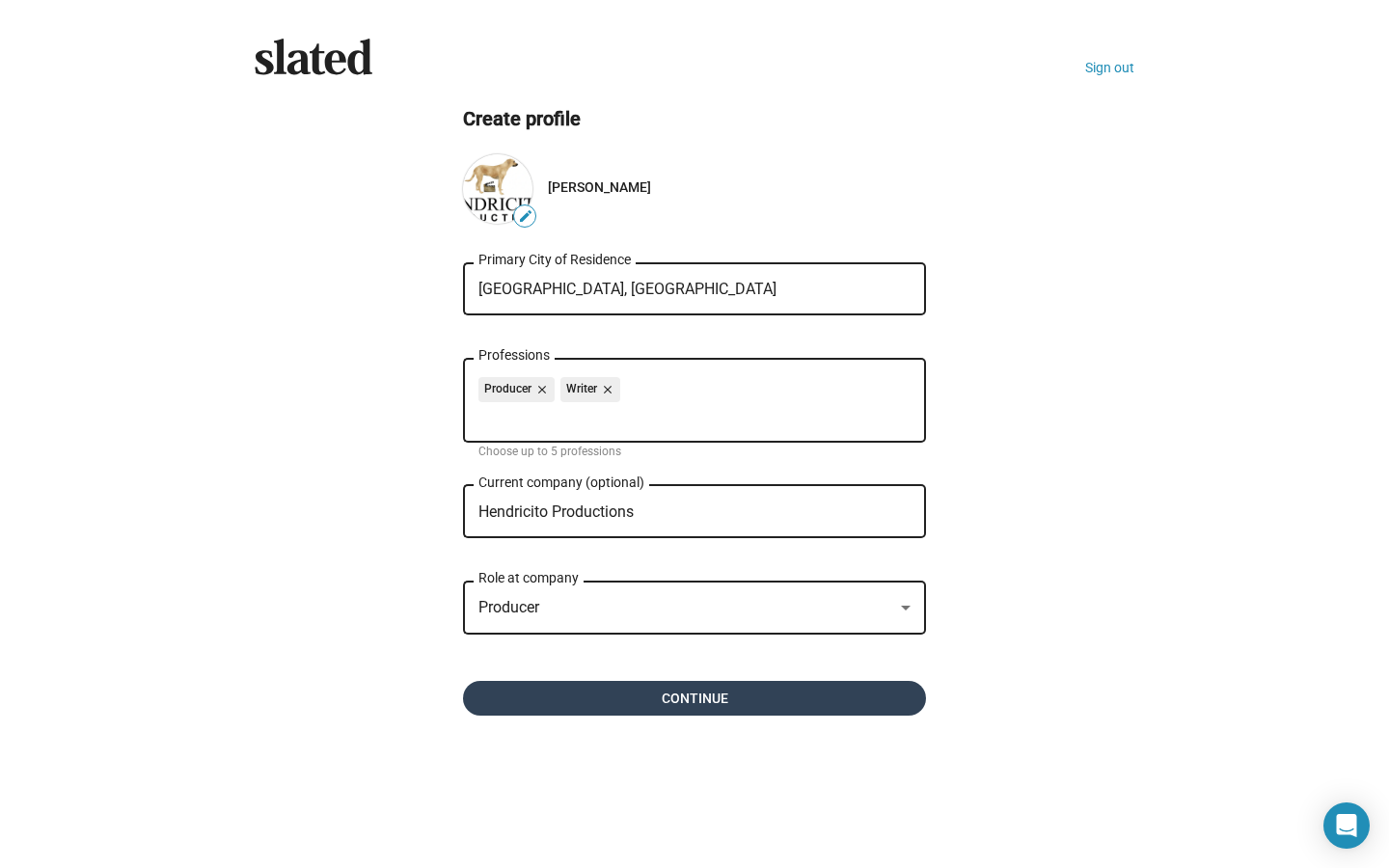 click on "Continue" 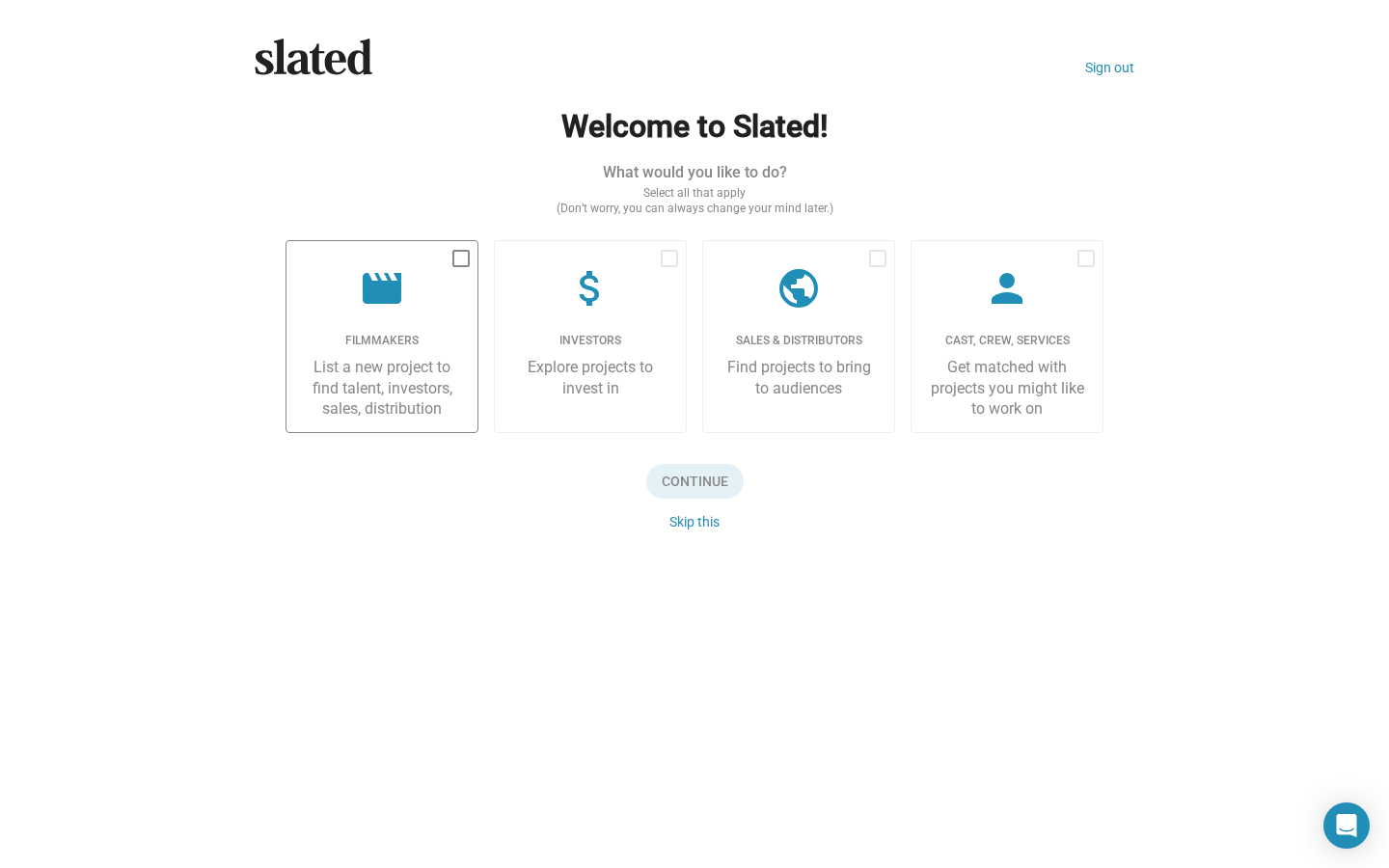 click at bounding box center (461, 258) 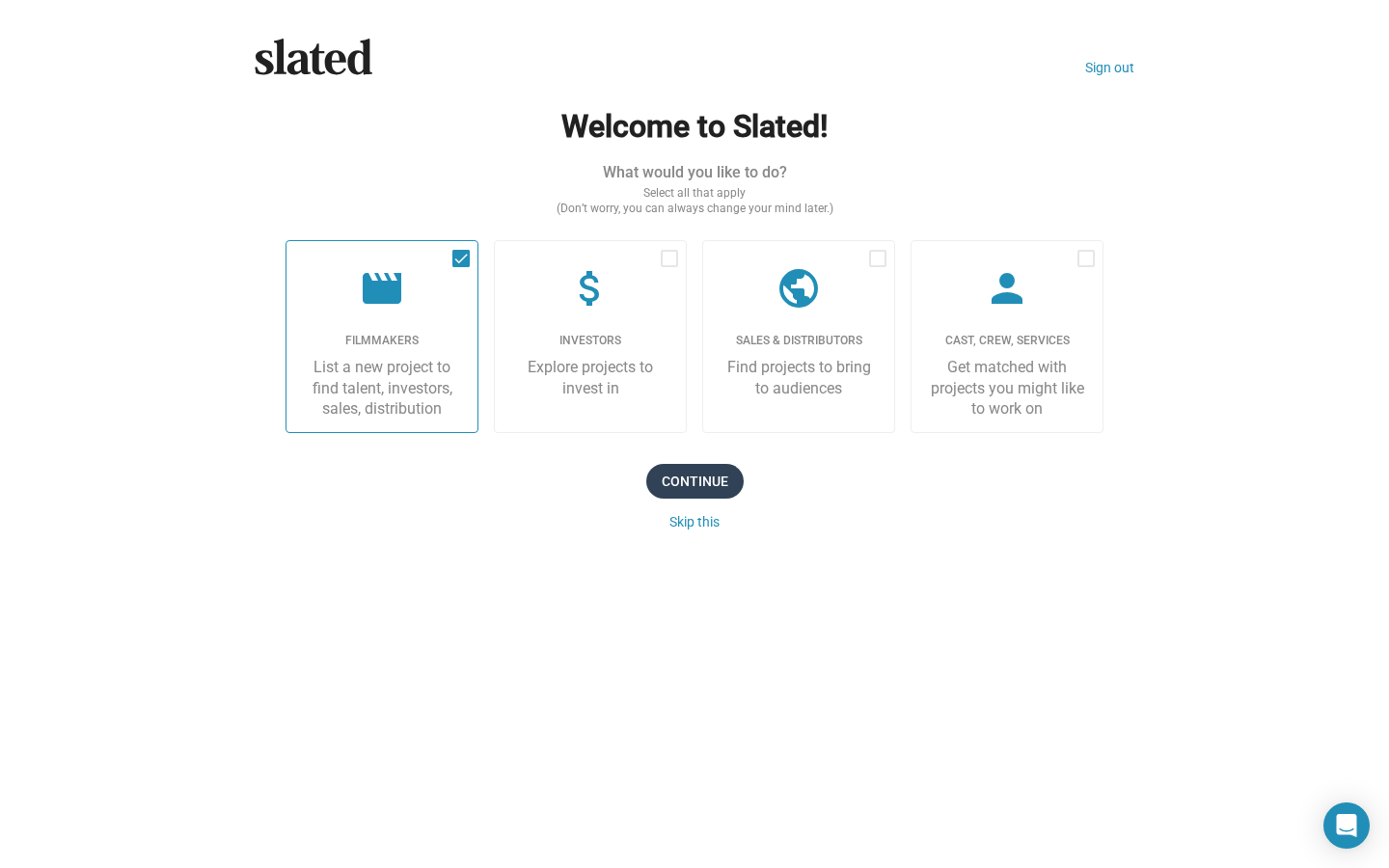 click on "Continue" 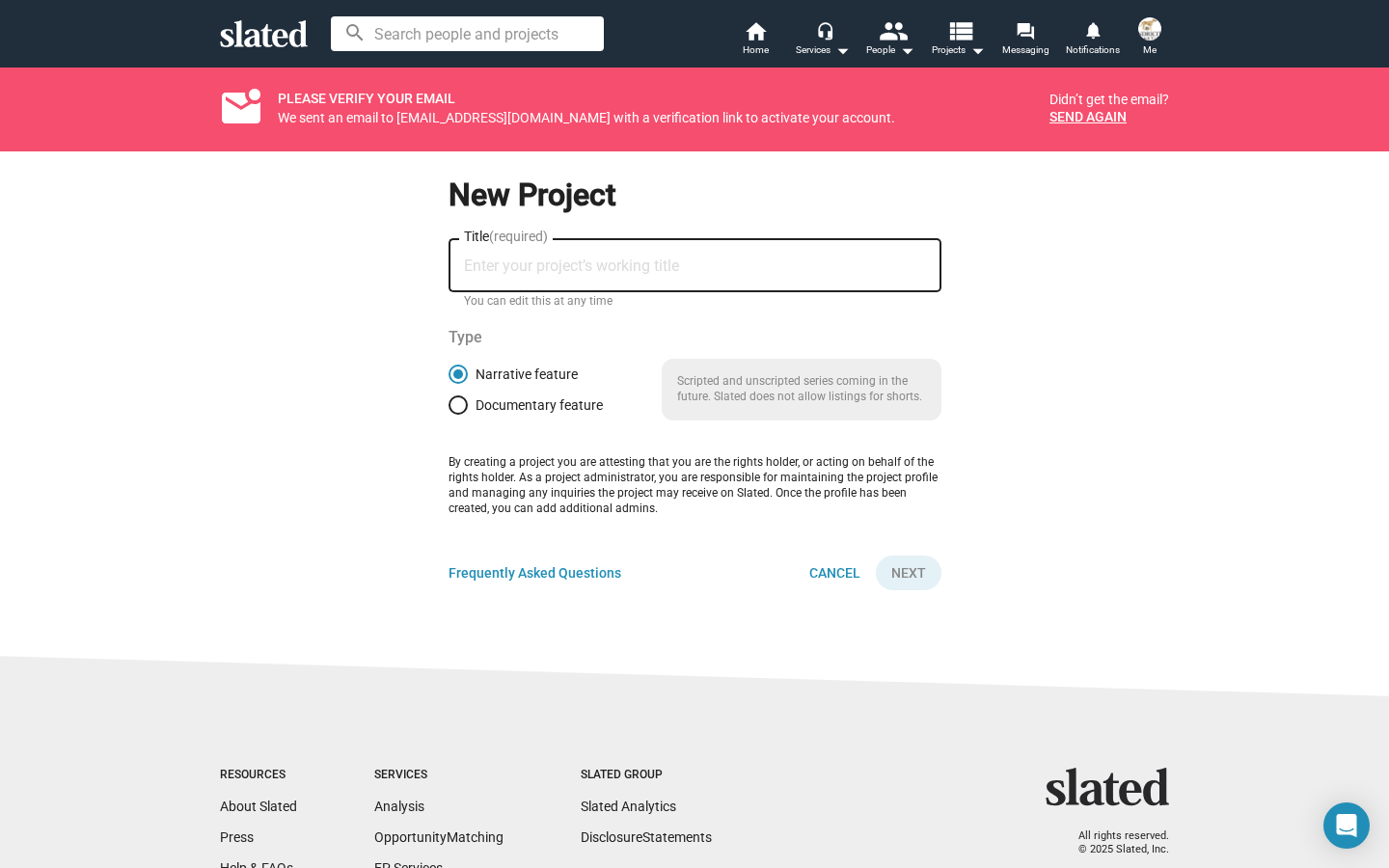 click on "Title  (required)" at bounding box center [694, 266] 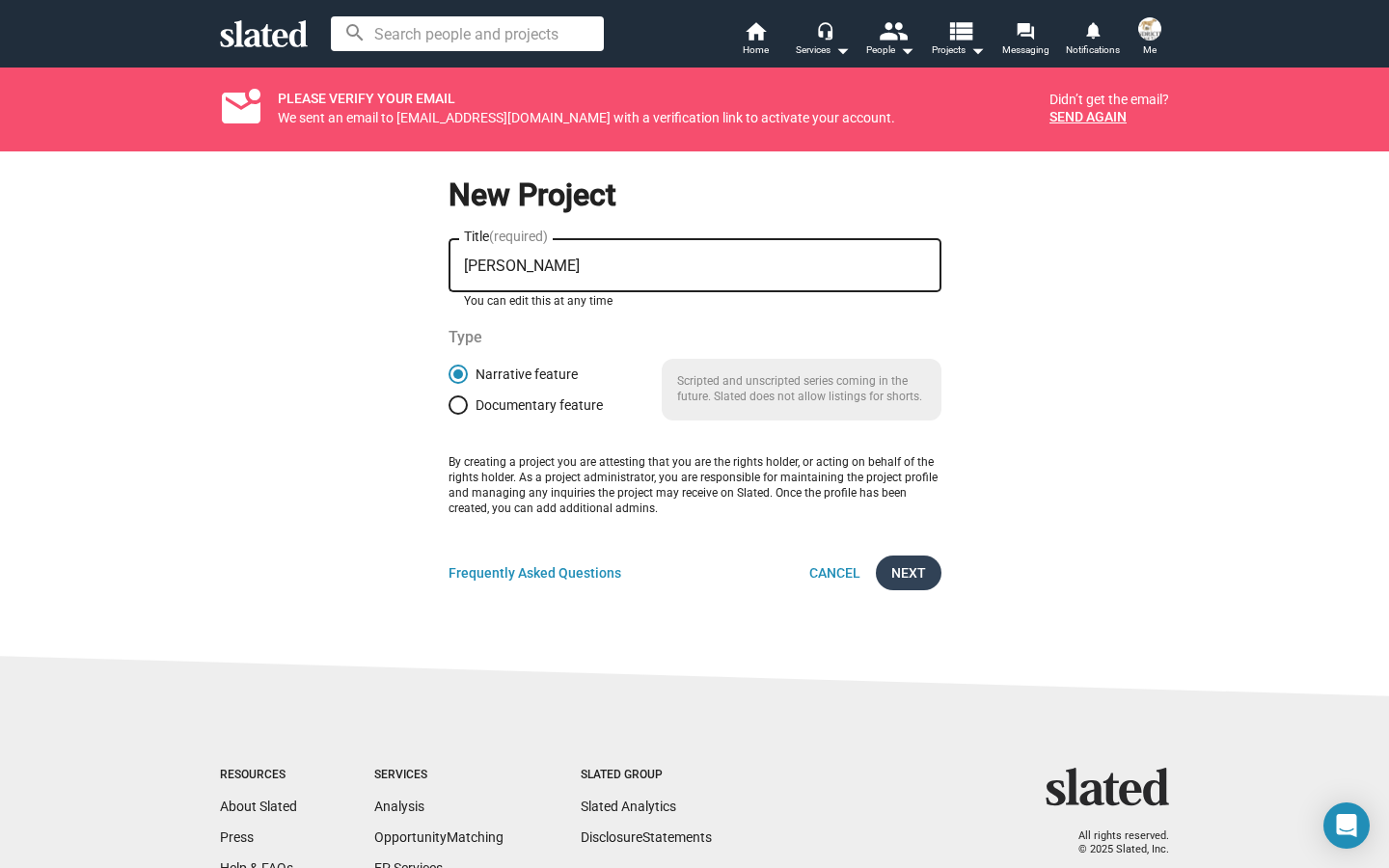 type on "[PERSON_NAME]" 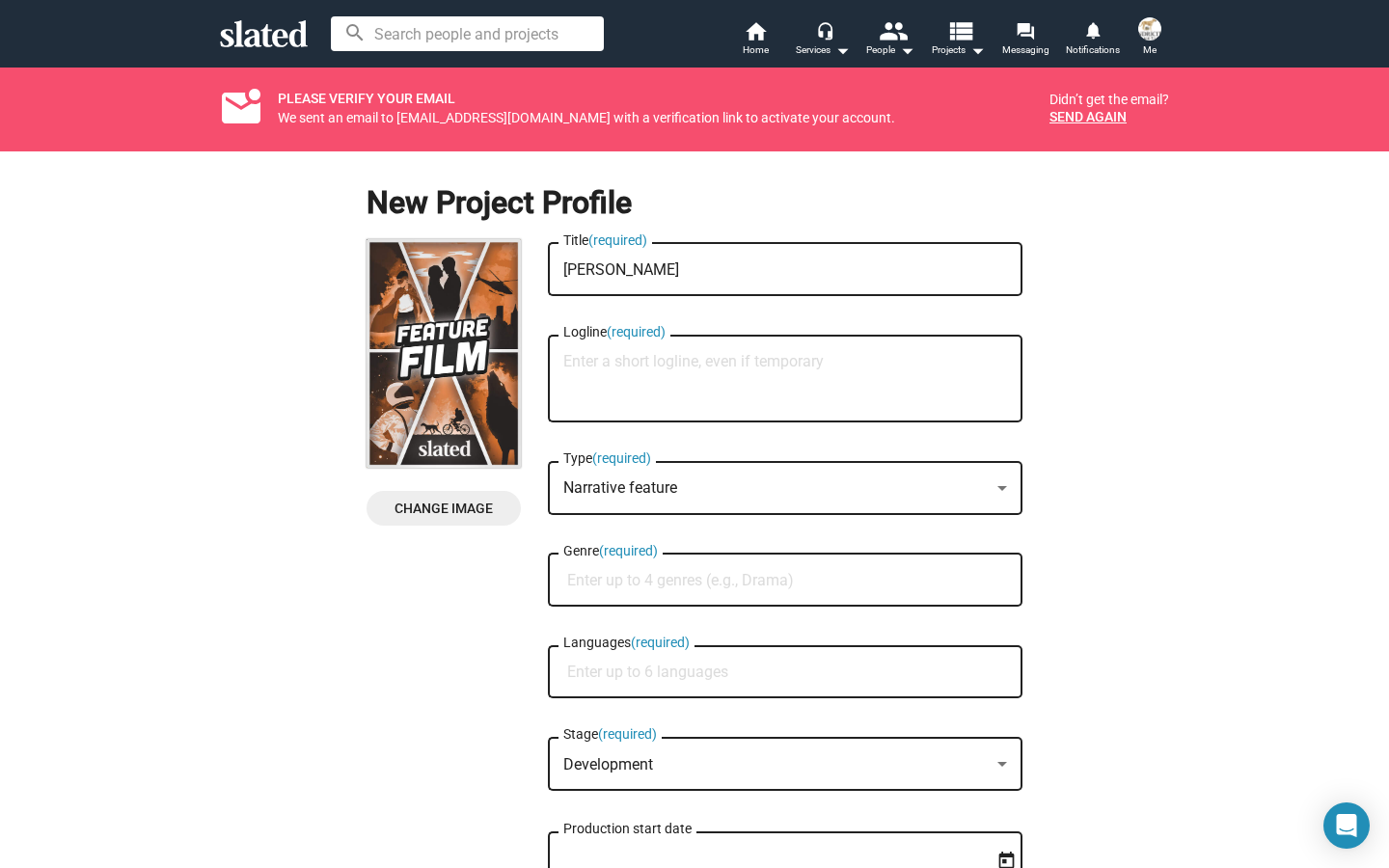click on "Change Image" 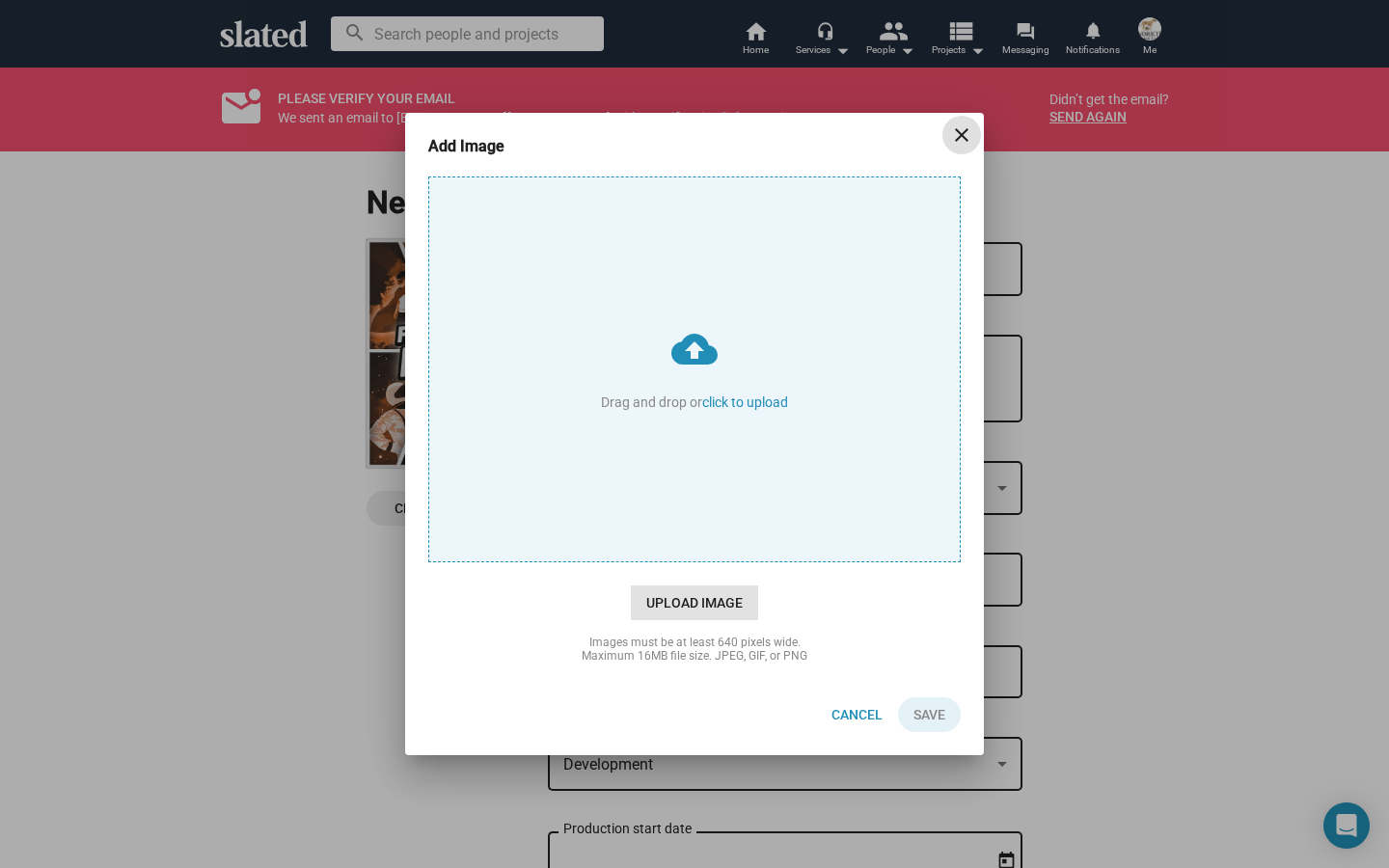 click on "Upload Image" 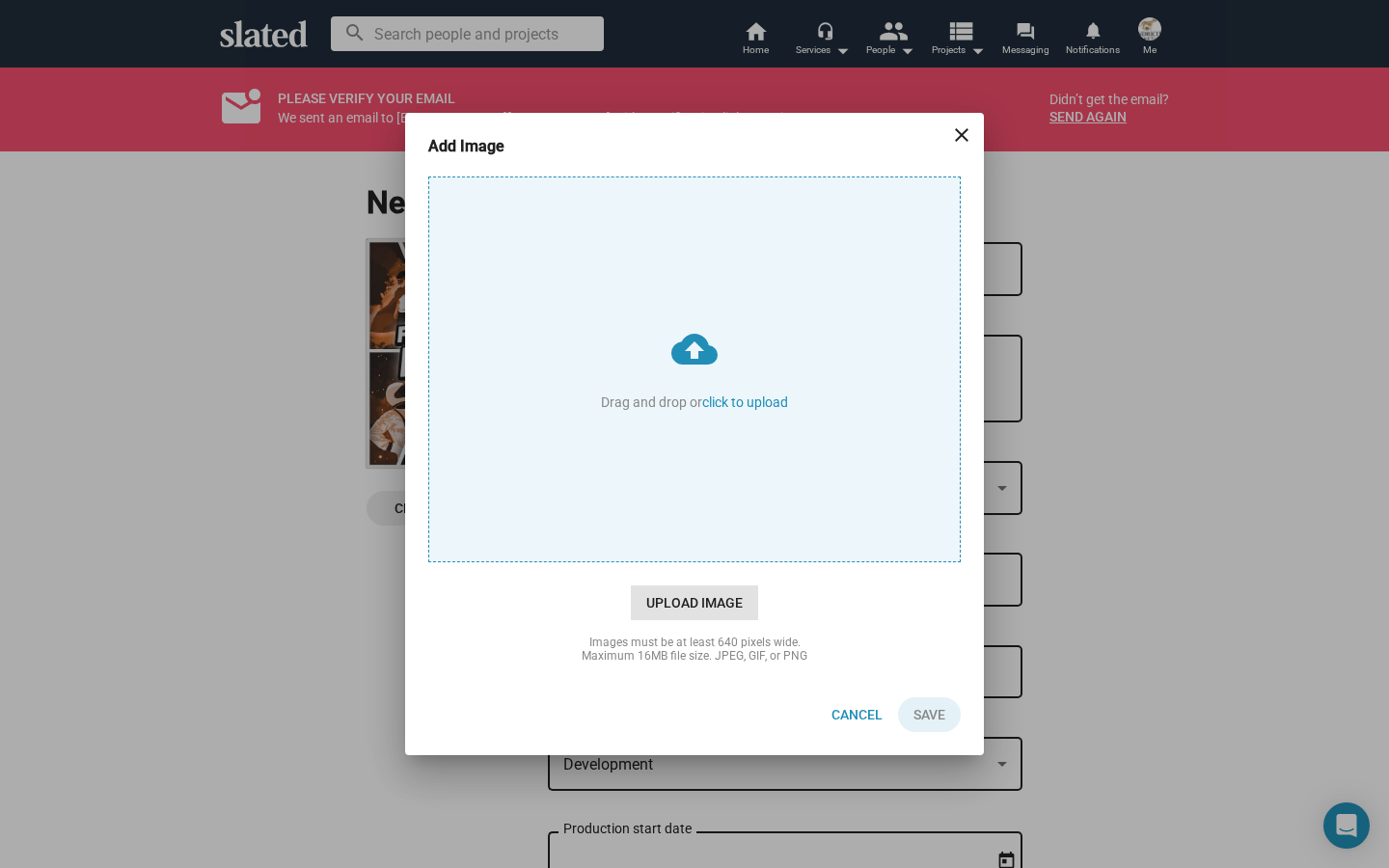 type on "C:\fakepath\Screenshot [DATE] 2.10.51 PM.png" 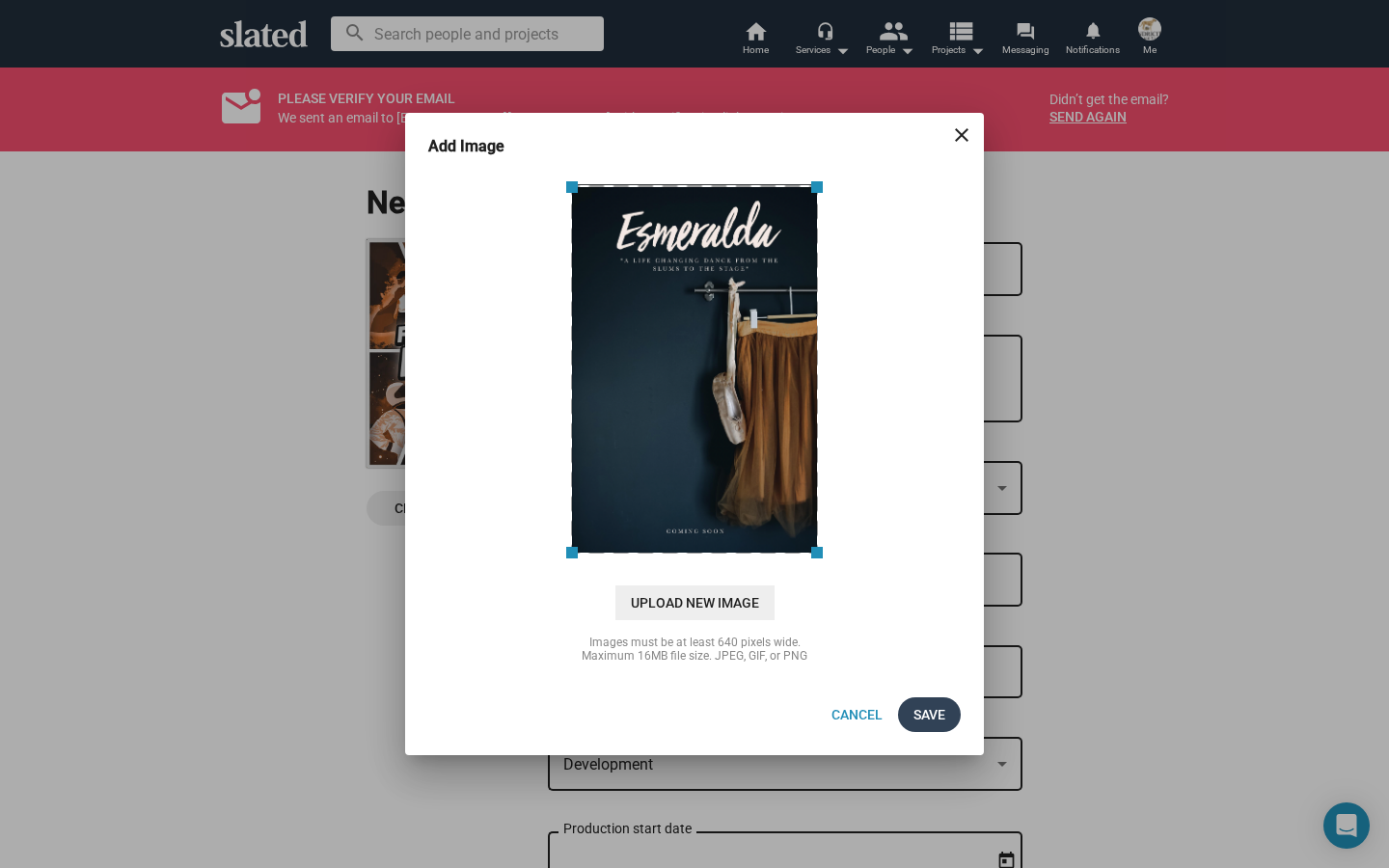 click on "Save" 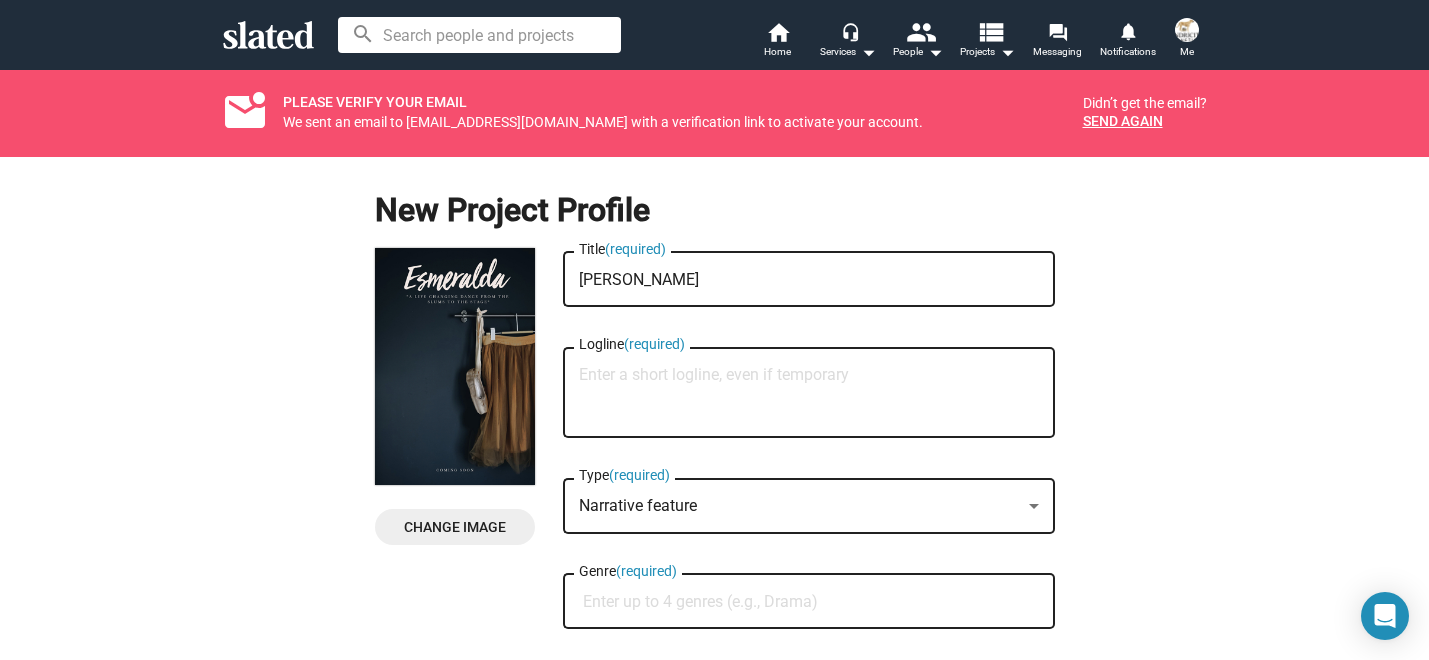 click on "Logline  (required)" 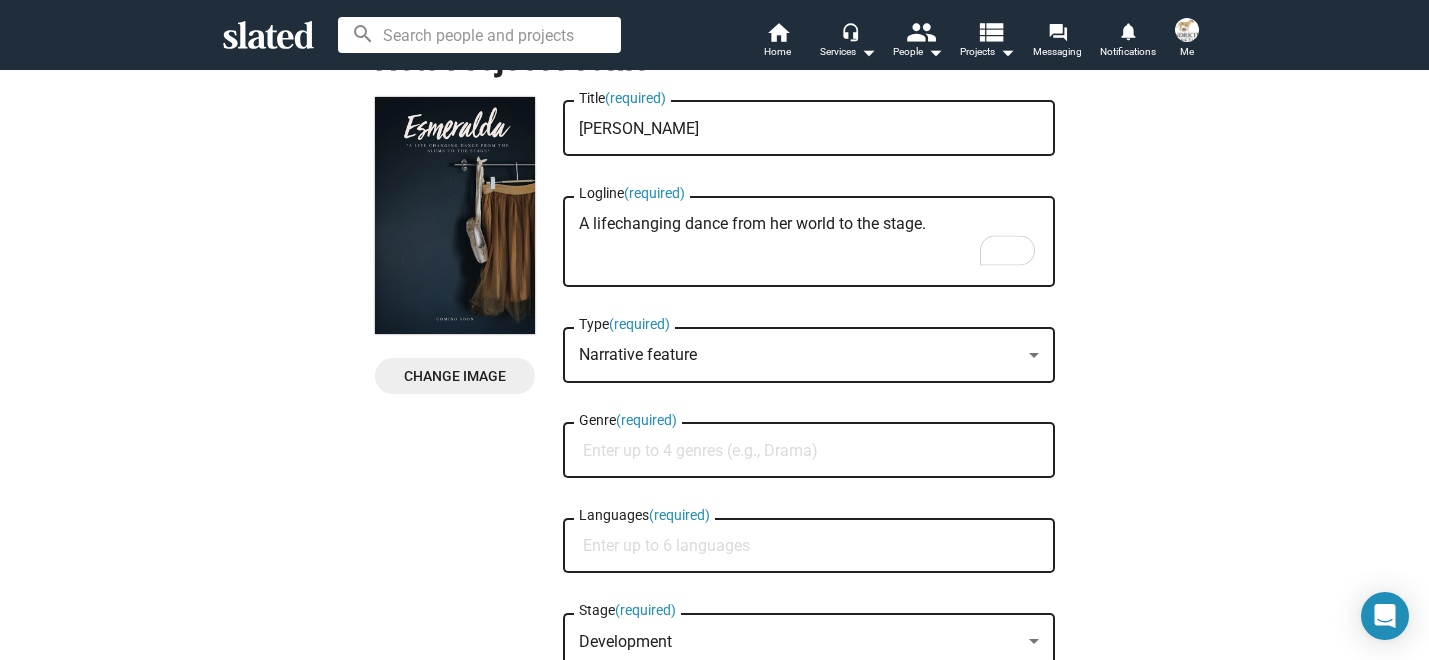scroll, scrollTop: 152, scrollLeft: 0, axis: vertical 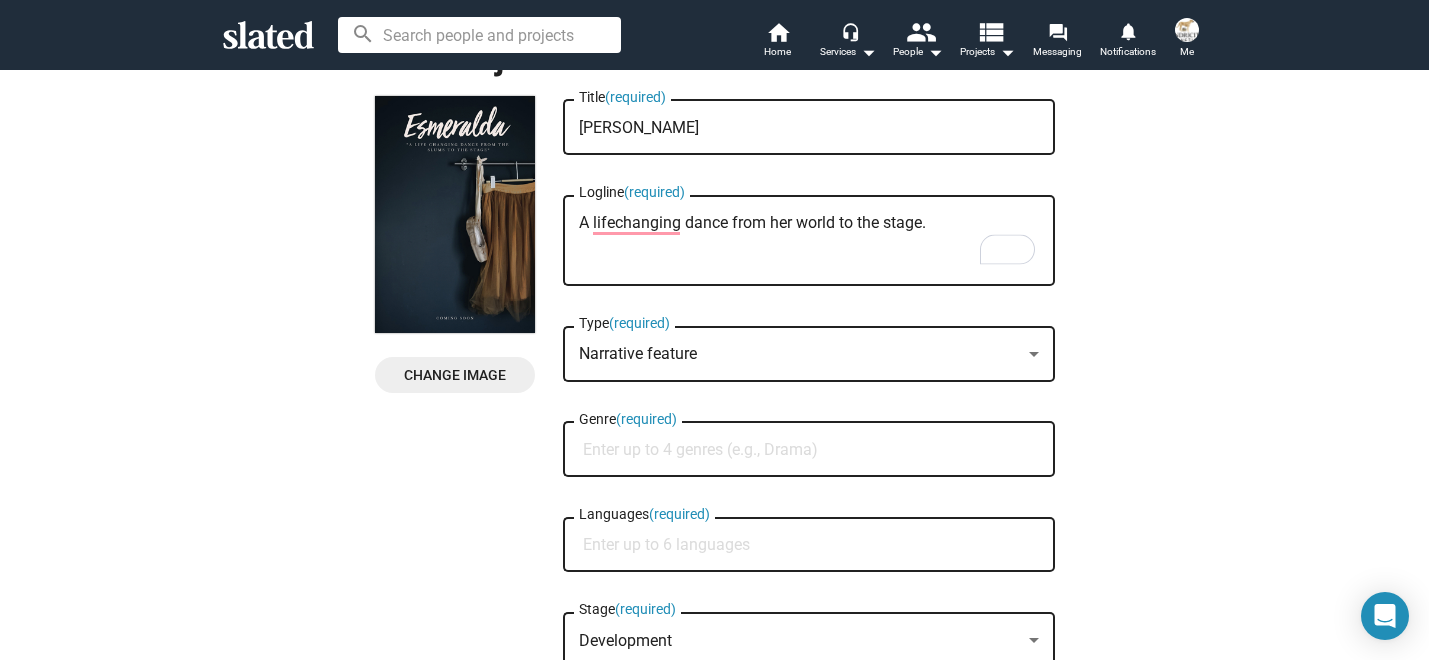 type on "A lifechanging dance from her world to the stage." 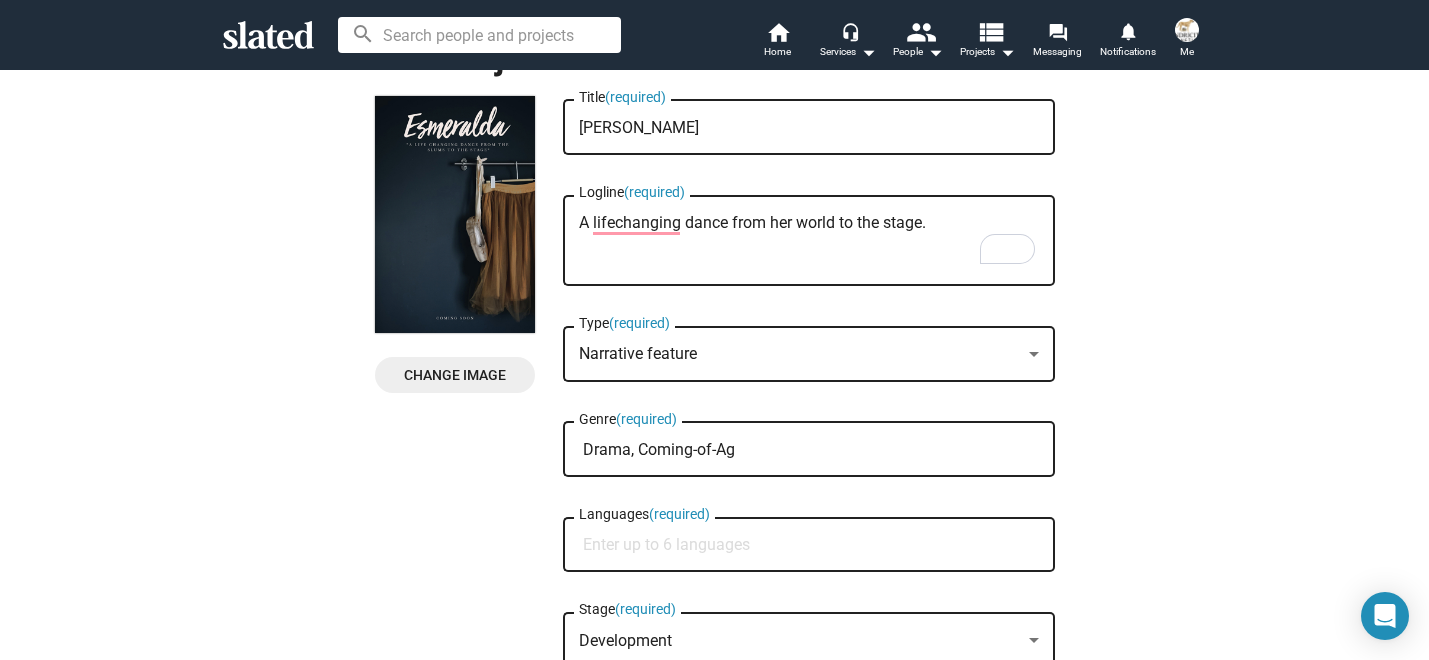 type on "Drama, Coming-of-Age" 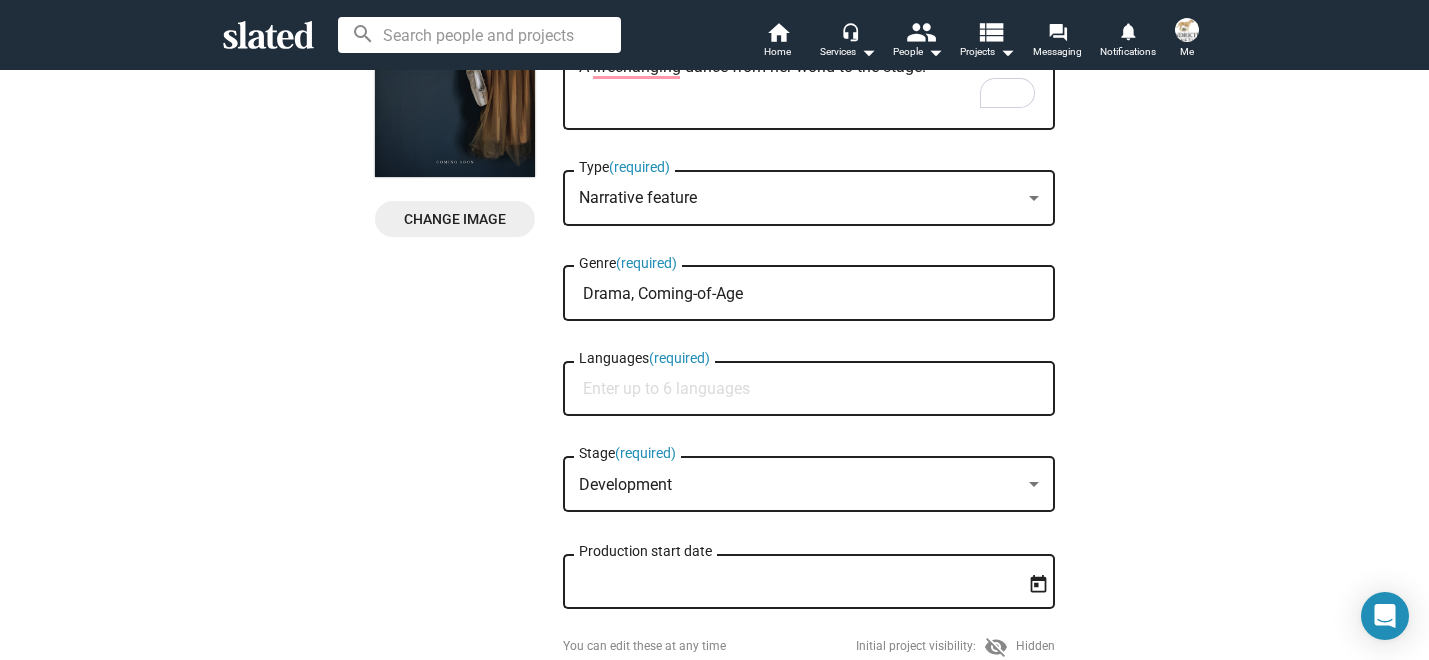 scroll, scrollTop: 338, scrollLeft: 0, axis: vertical 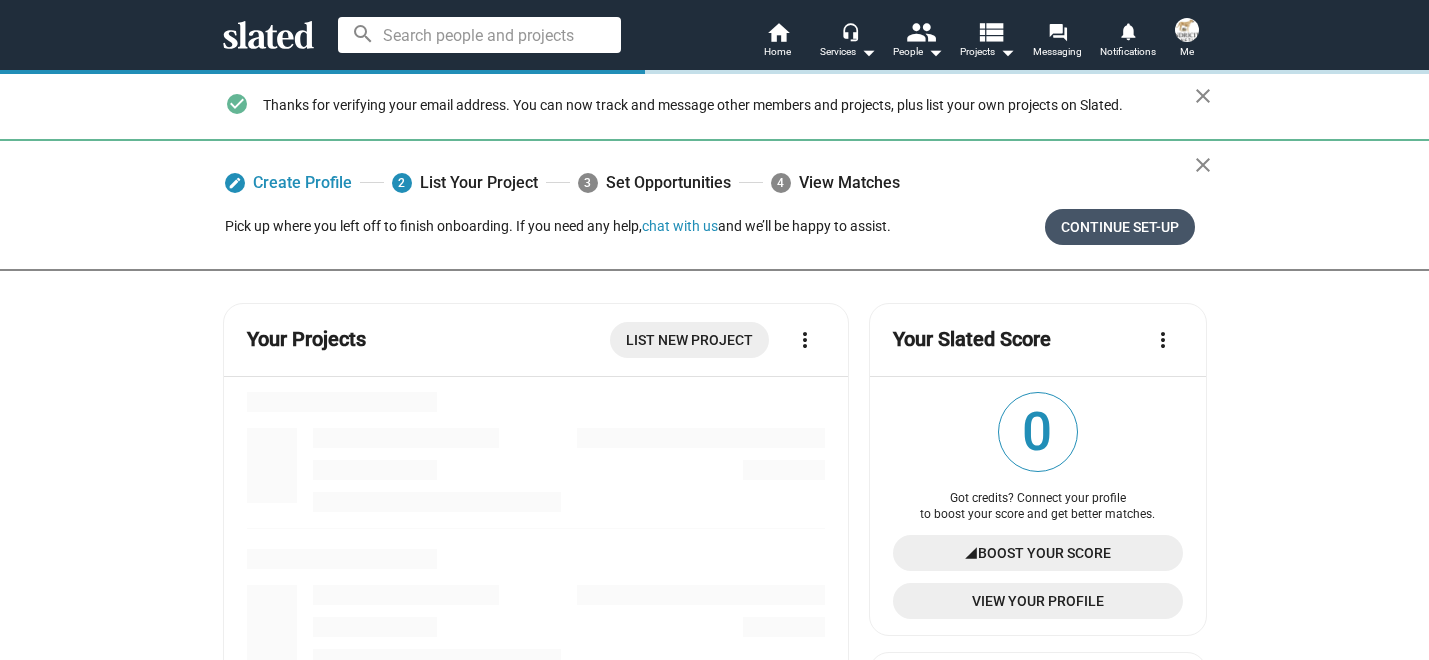 click on "Continue Set-up" 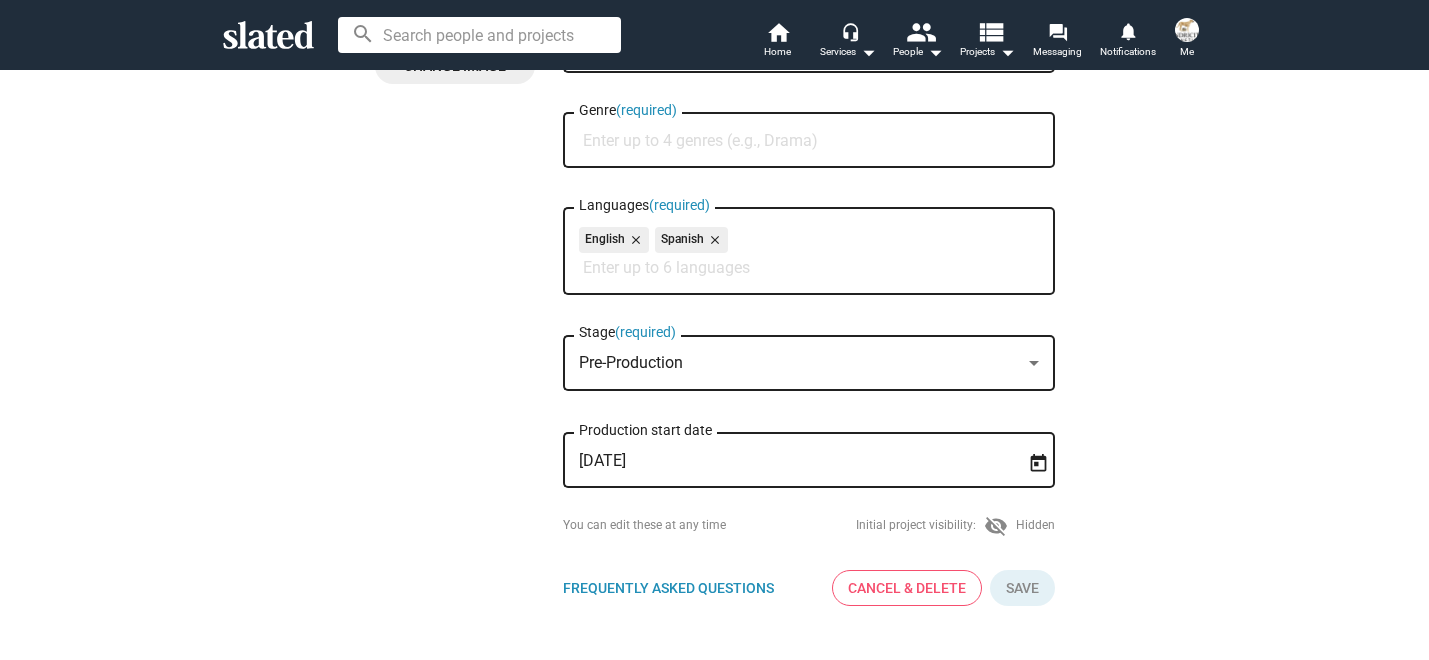 scroll, scrollTop: 216, scrollLeft: 0, axis: vertical 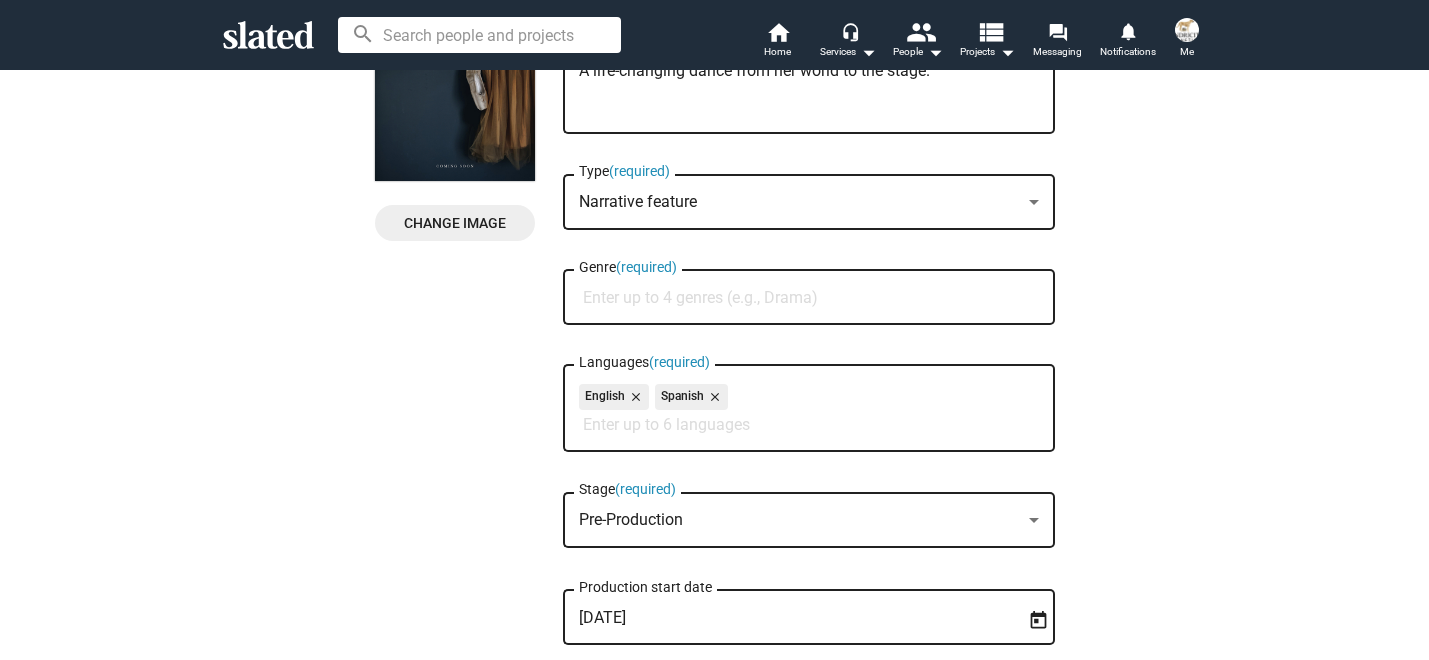 click on "Genre  (required)" at bounding box center [813, 298] 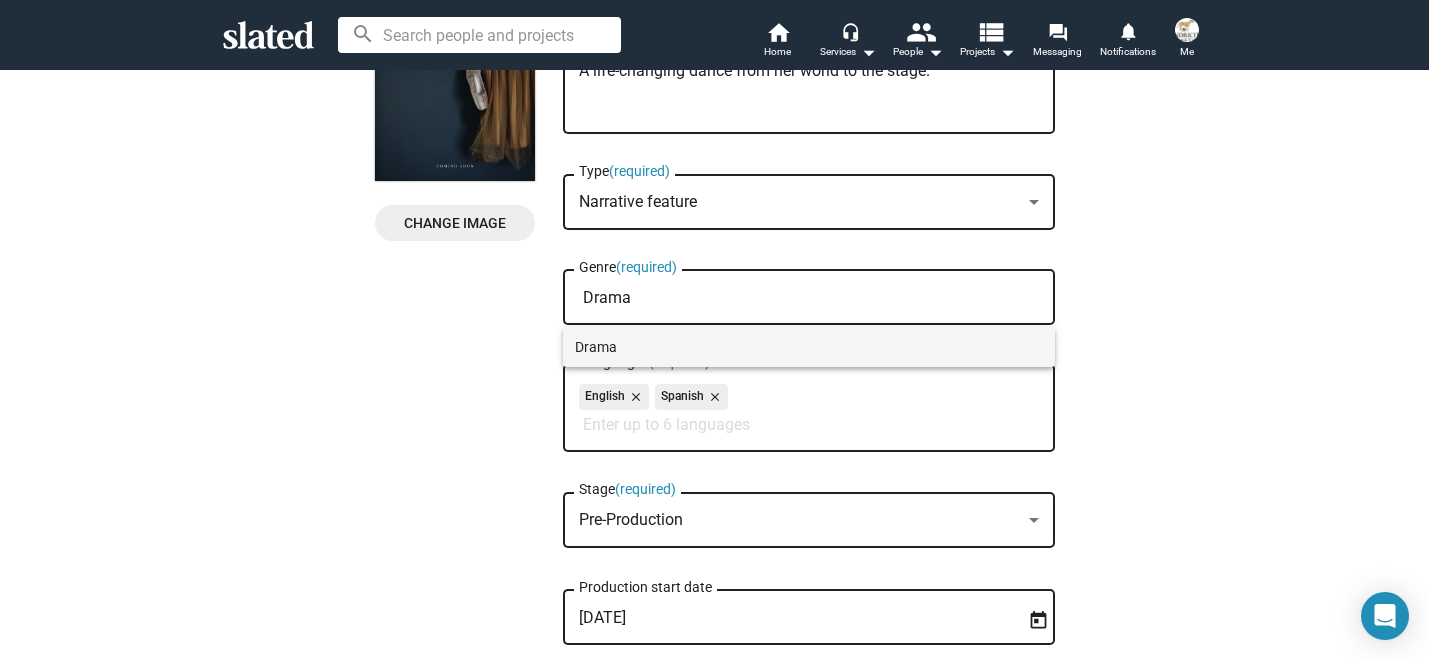 type on "Drama" 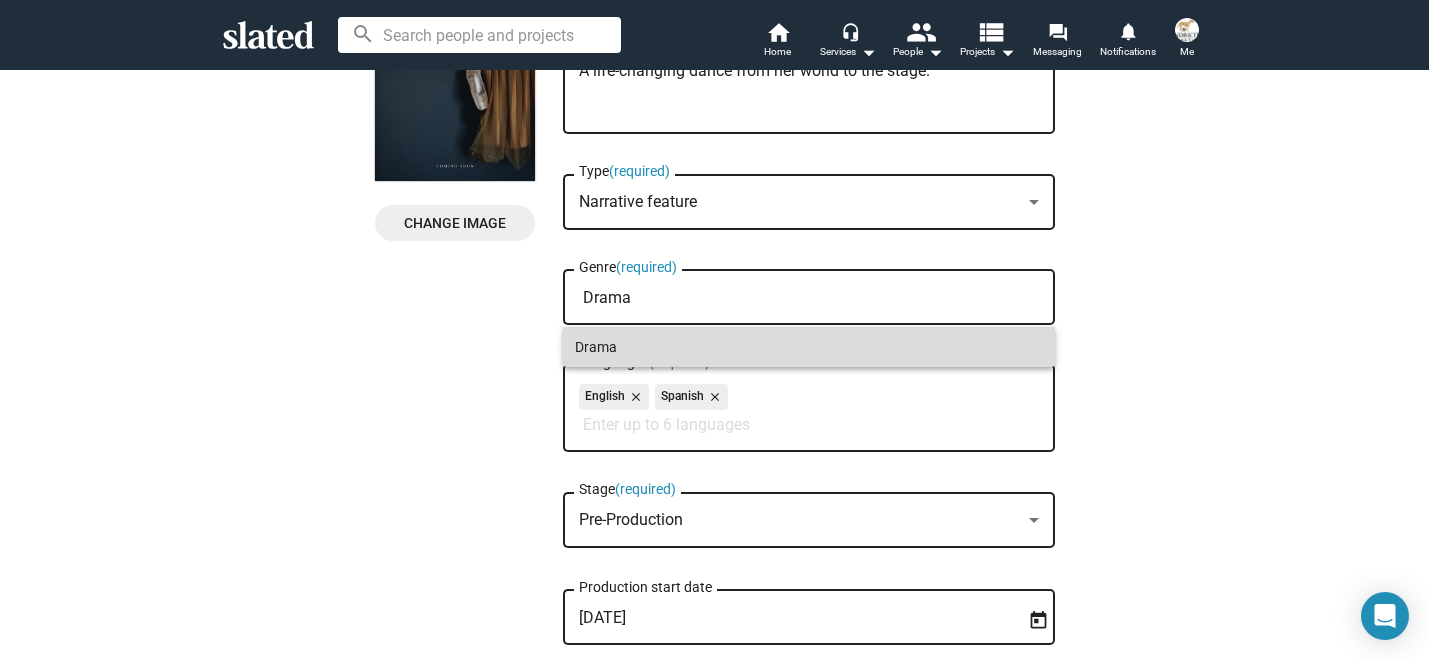 click on "Drama" at bounding box center (809, 347) 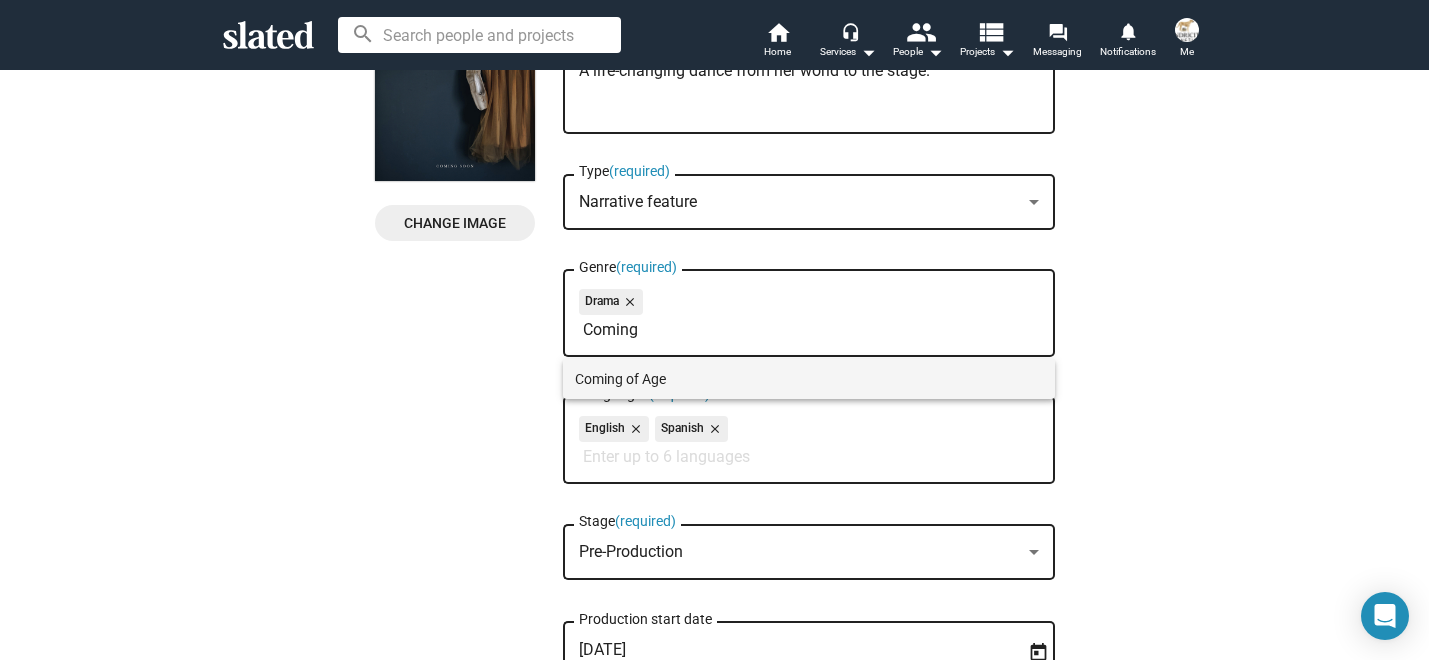 type on "Coming" 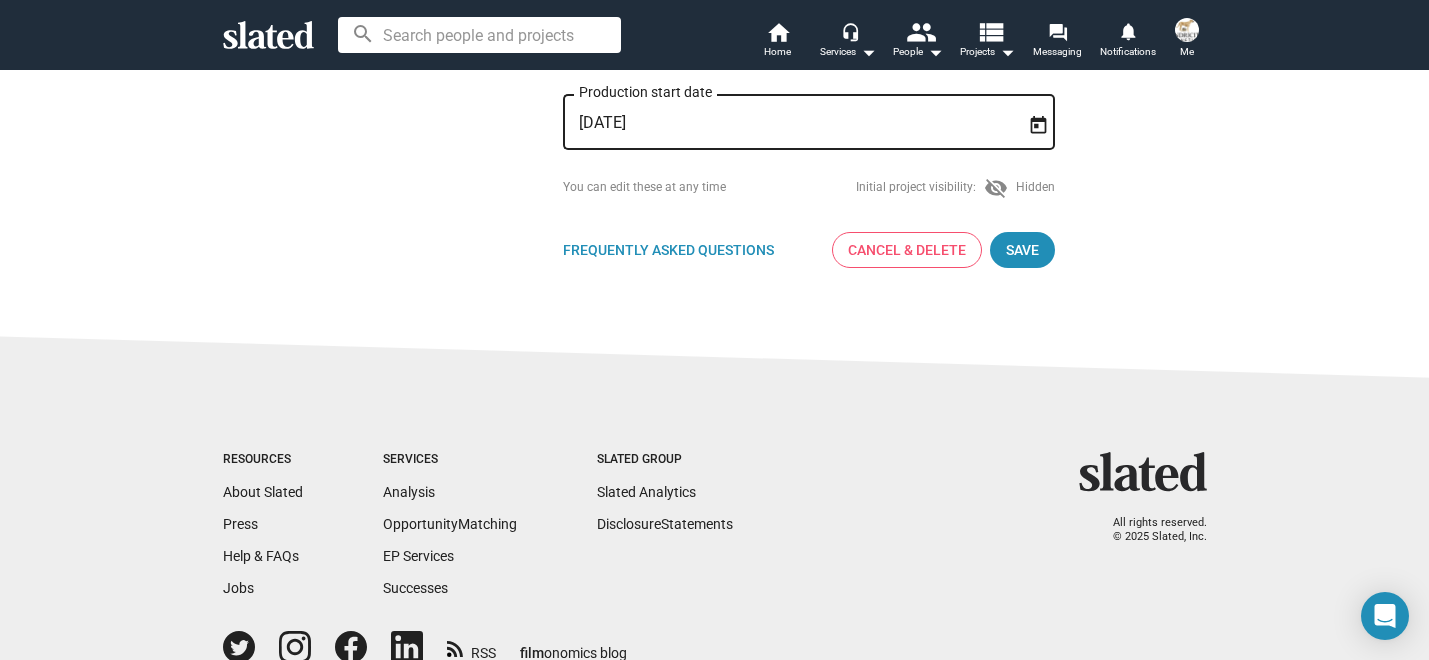 scroll, scrollTop: 779, scrollLeft: 0, axis: vertical 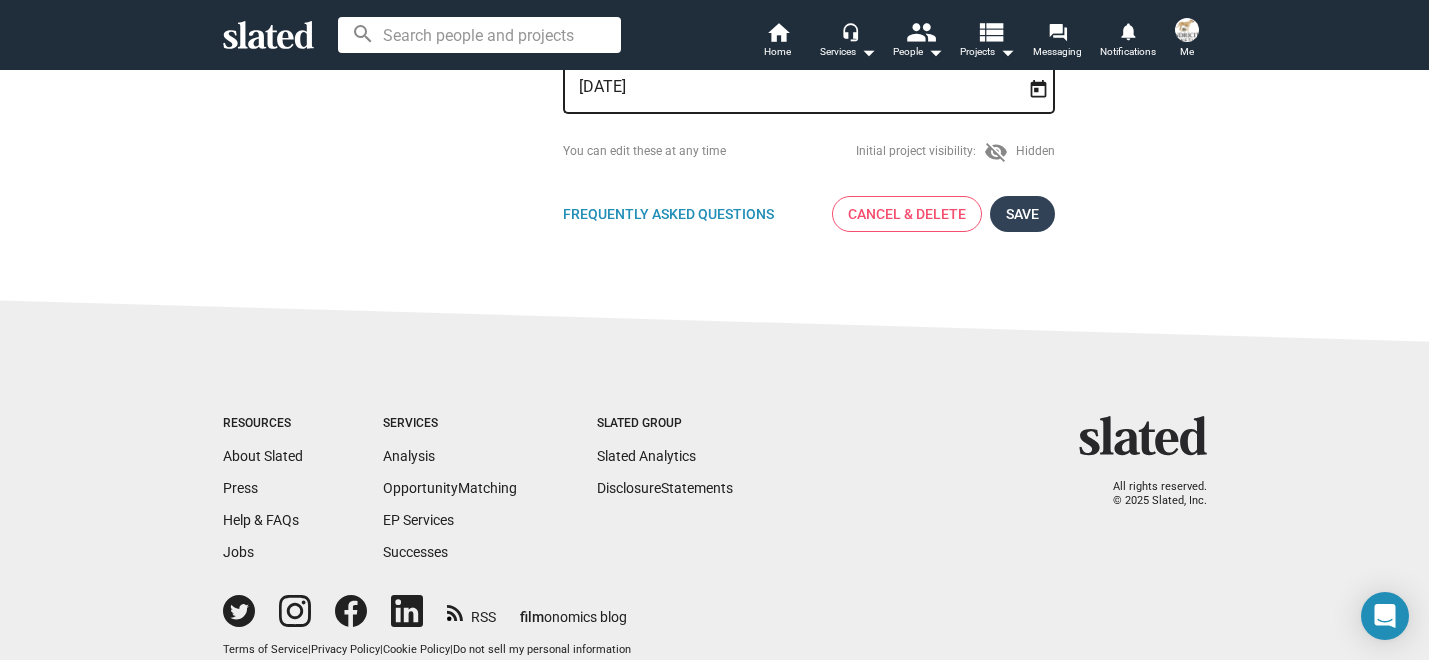 click on "Save" 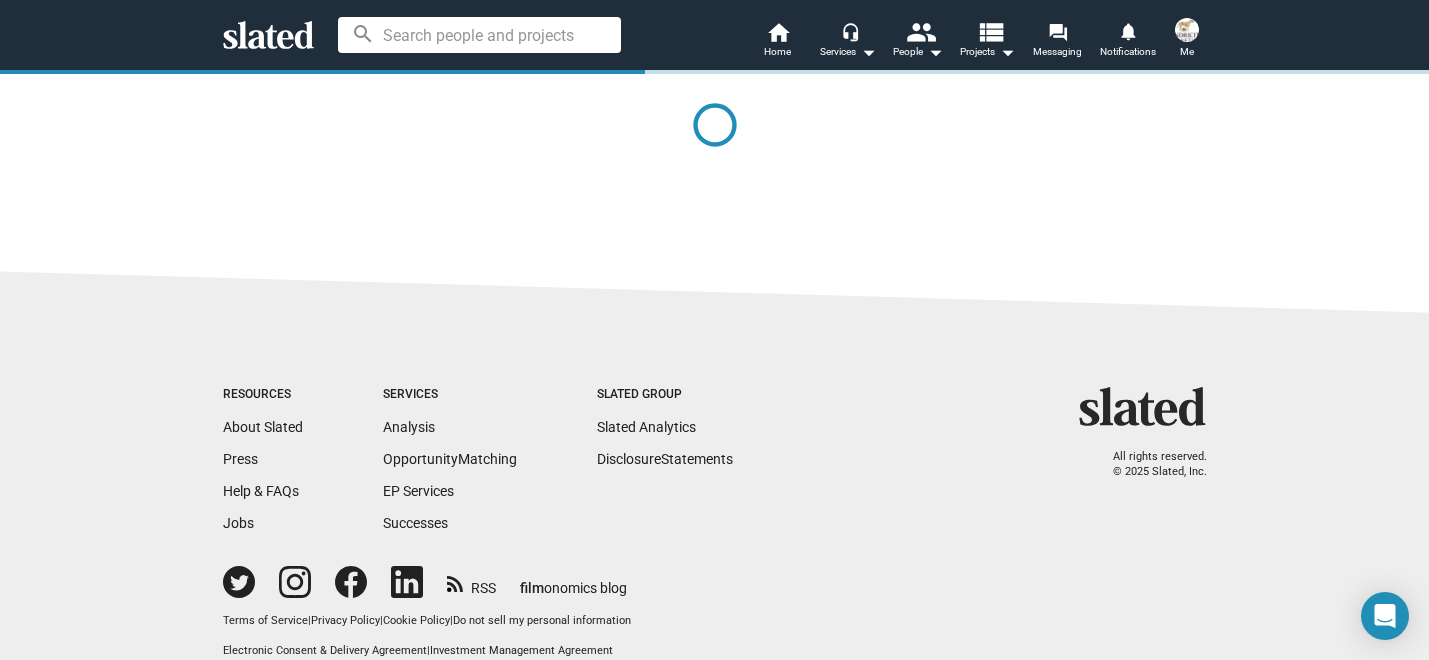 scroll, scrollTop: 0, scrollLeft: 0, axis: both 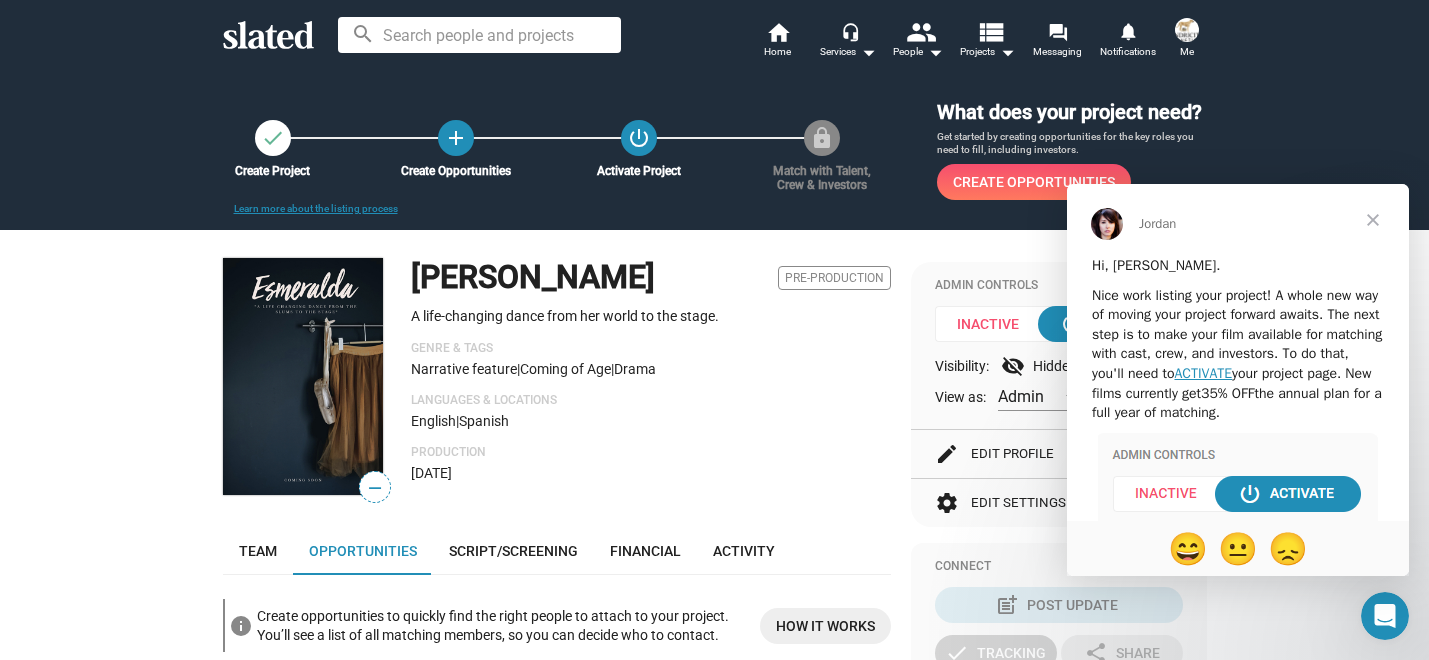 click at bounding box center (1373, 220) 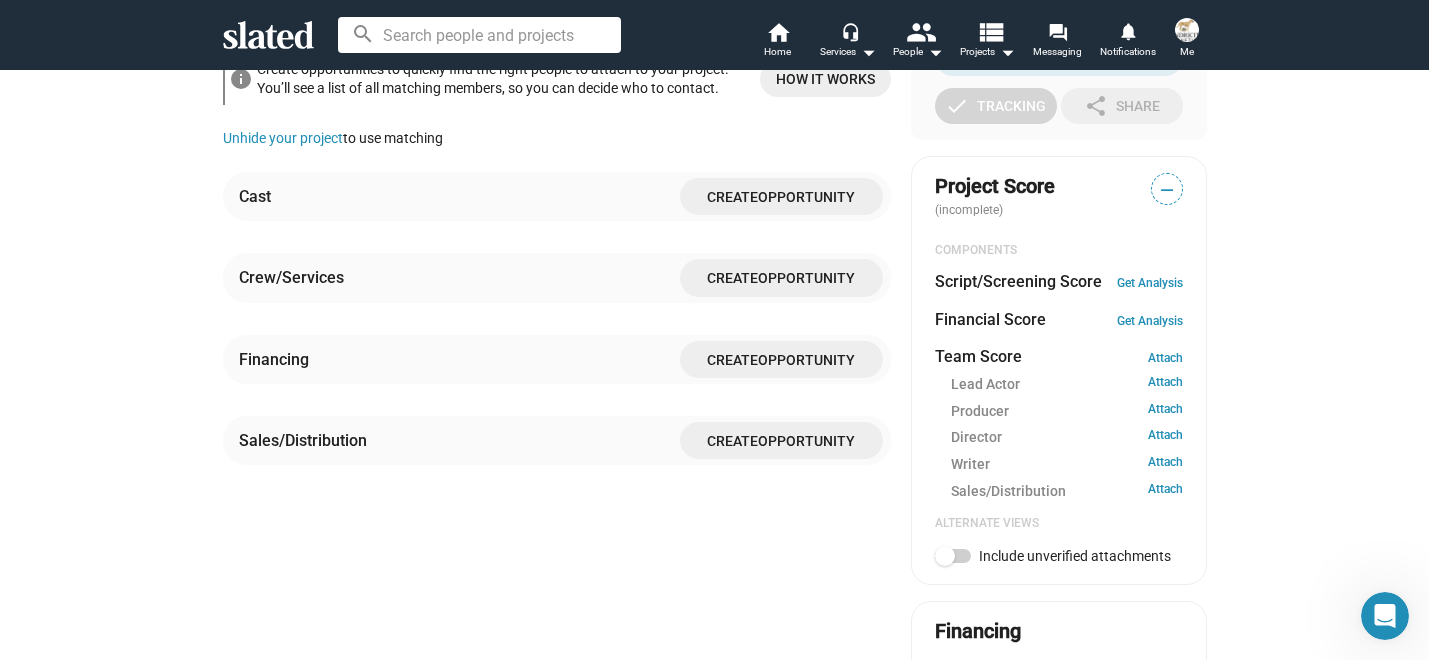 scroll, scrollTop: 553, scrollLeft: 0, axis: vertical 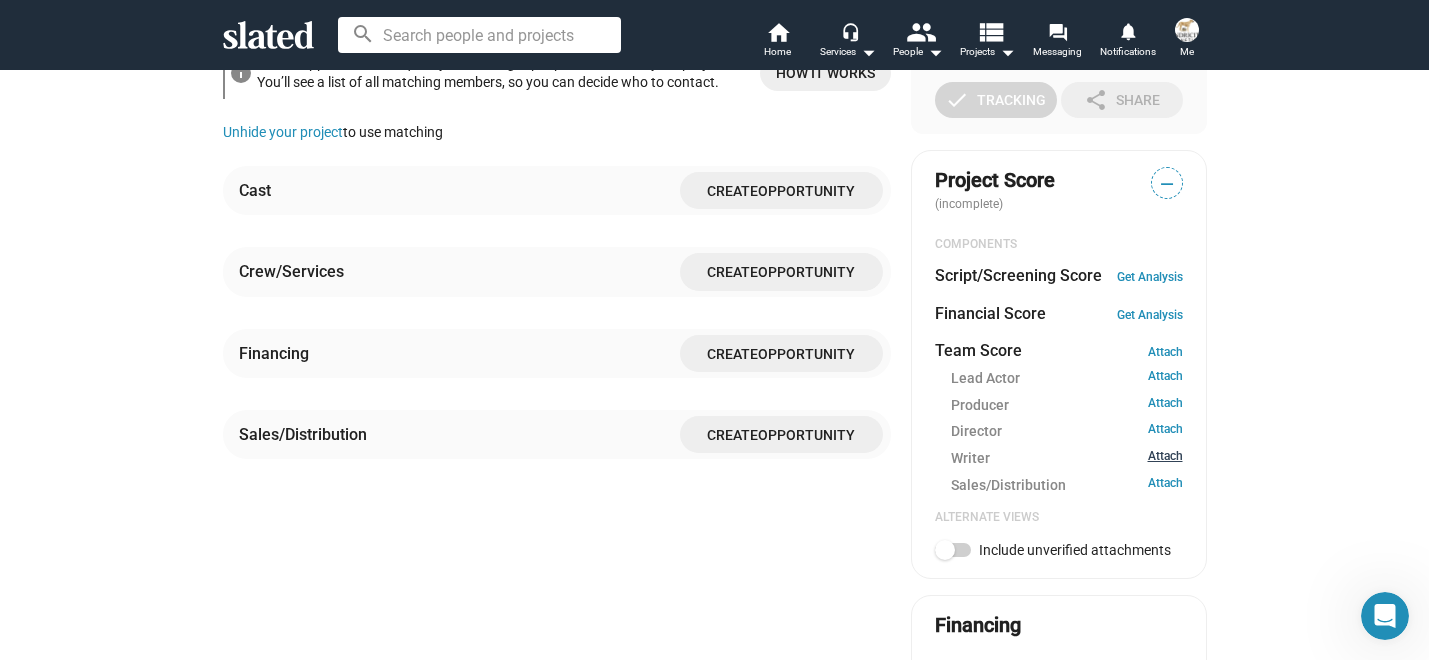click on "Attach" 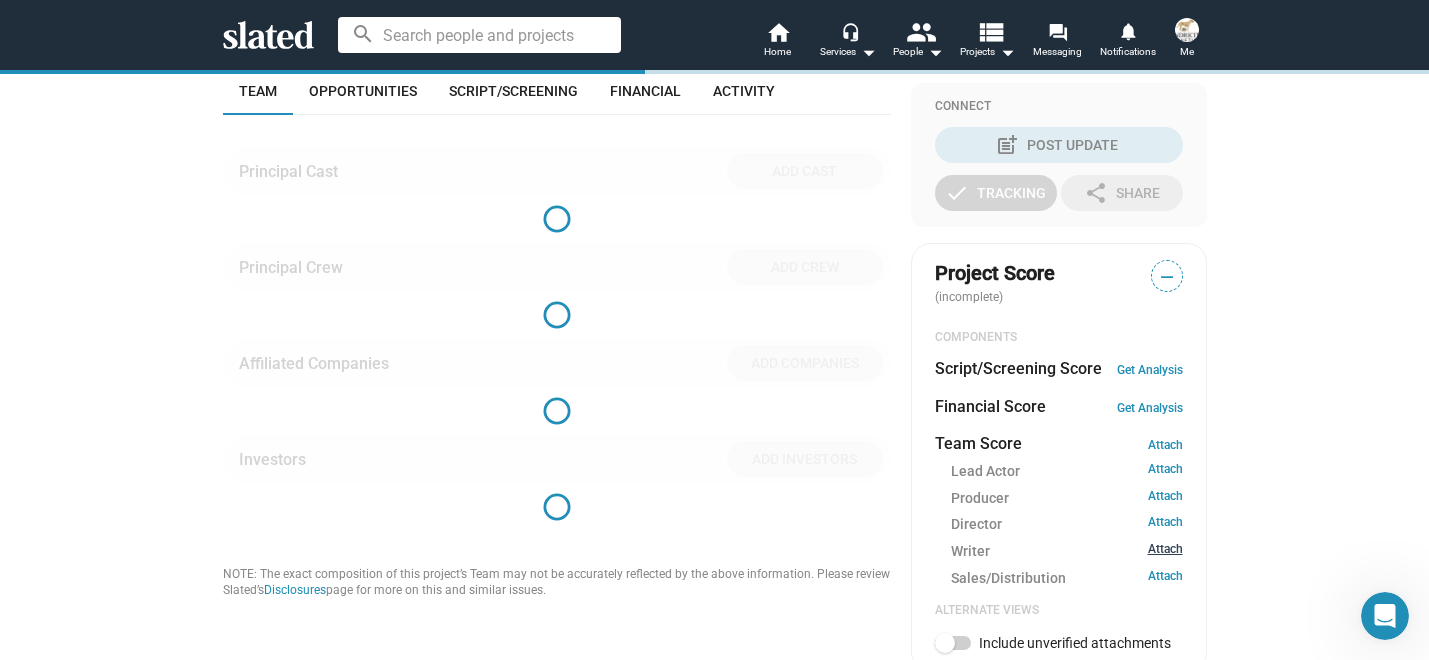 scroll, scrollTop: 458, scrollLeft: 0, axis: vertical 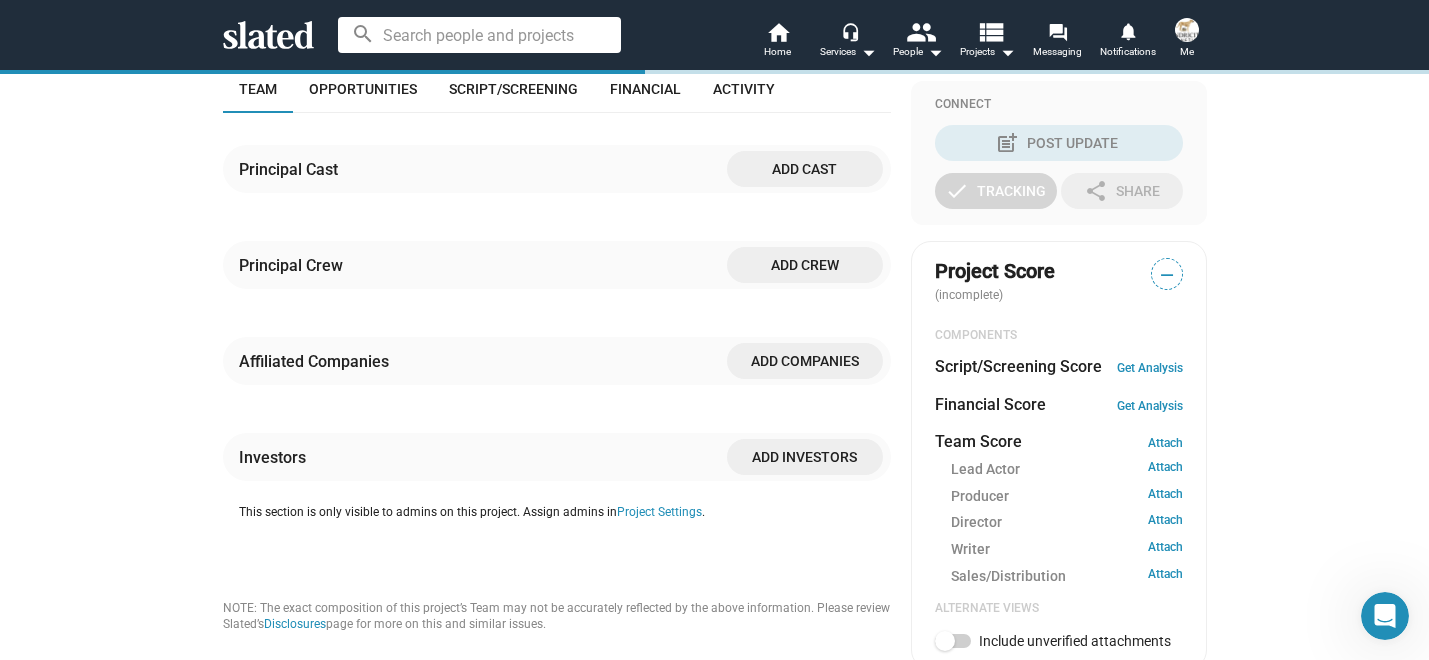 click on "Add crew" 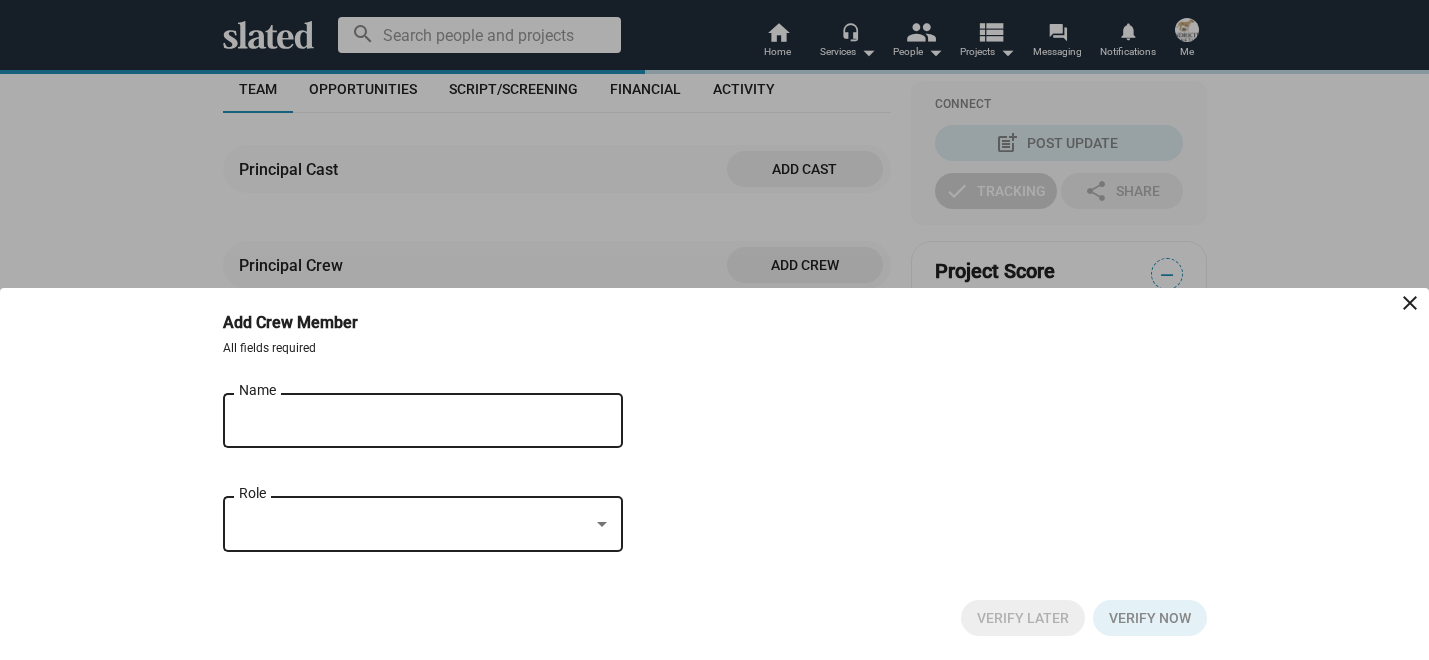 click on "Name" at bounding box center [409, 418] 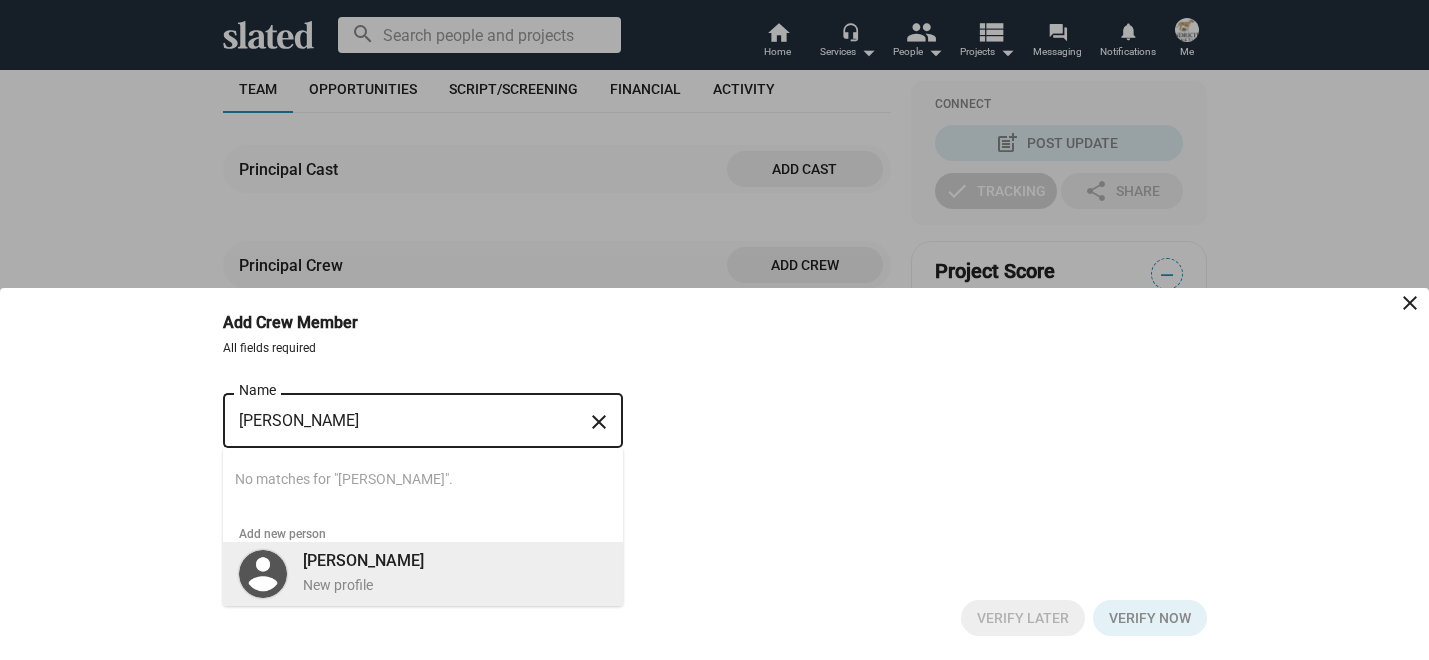 type on "Jessica Silvetti" 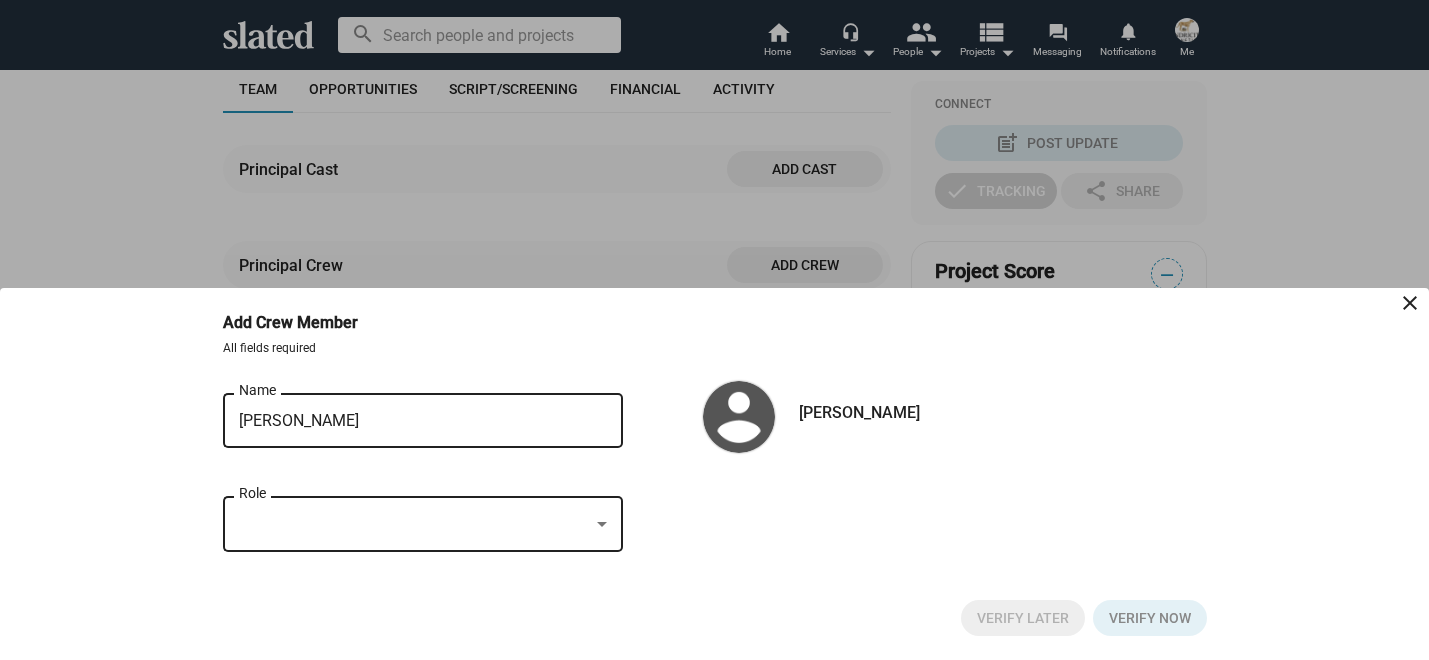 click at bounding box center [414, 524] 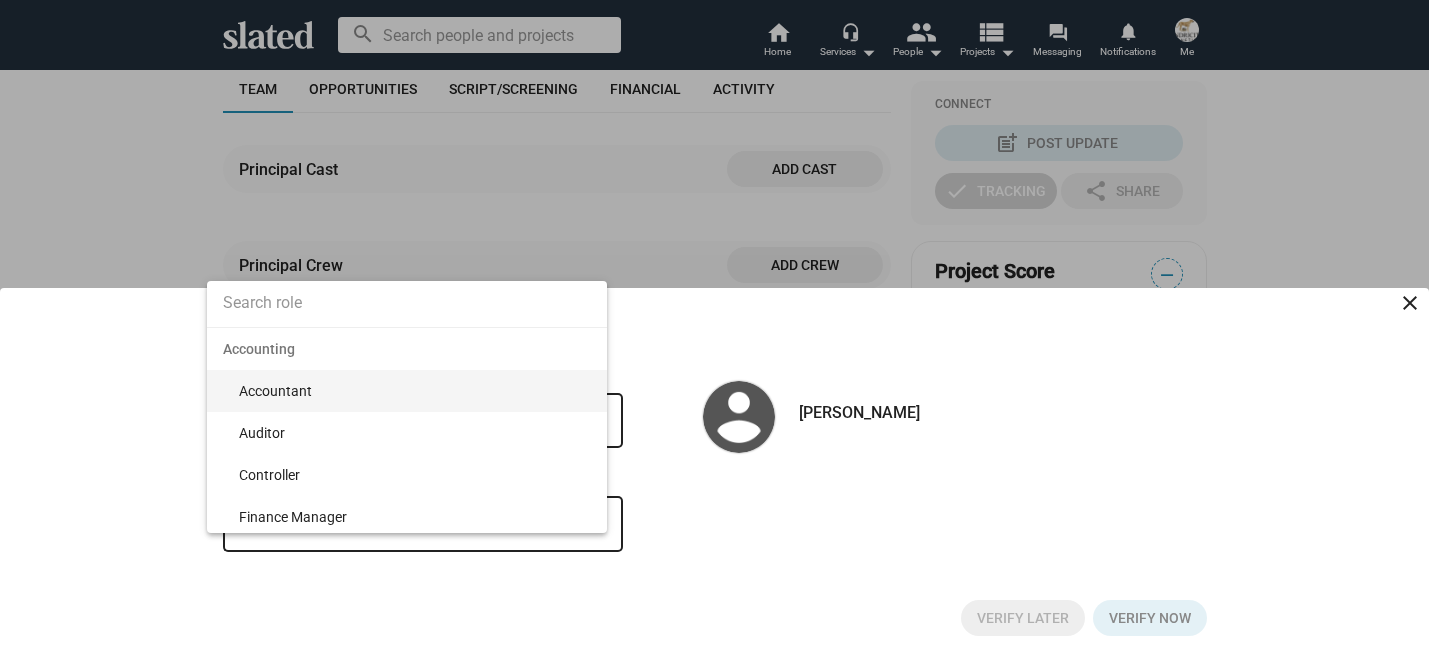 click at bounding box center (407, 303) 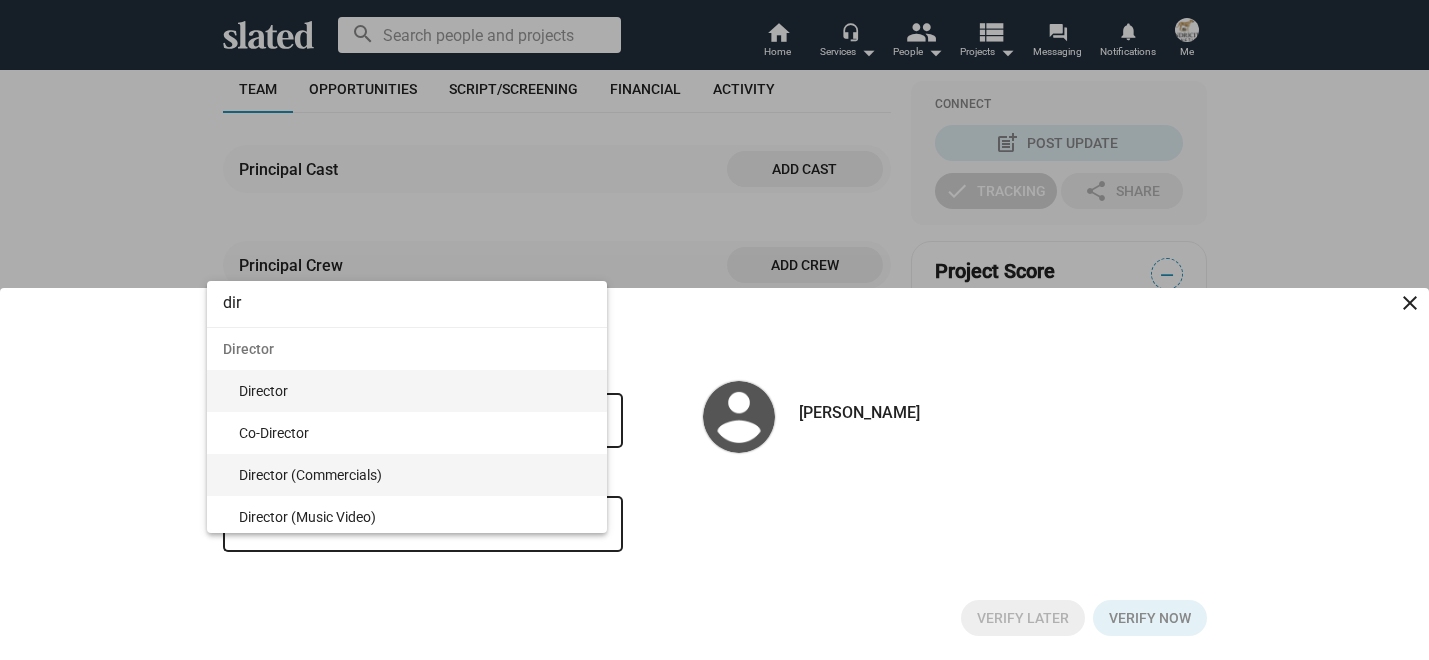 type on "dir" 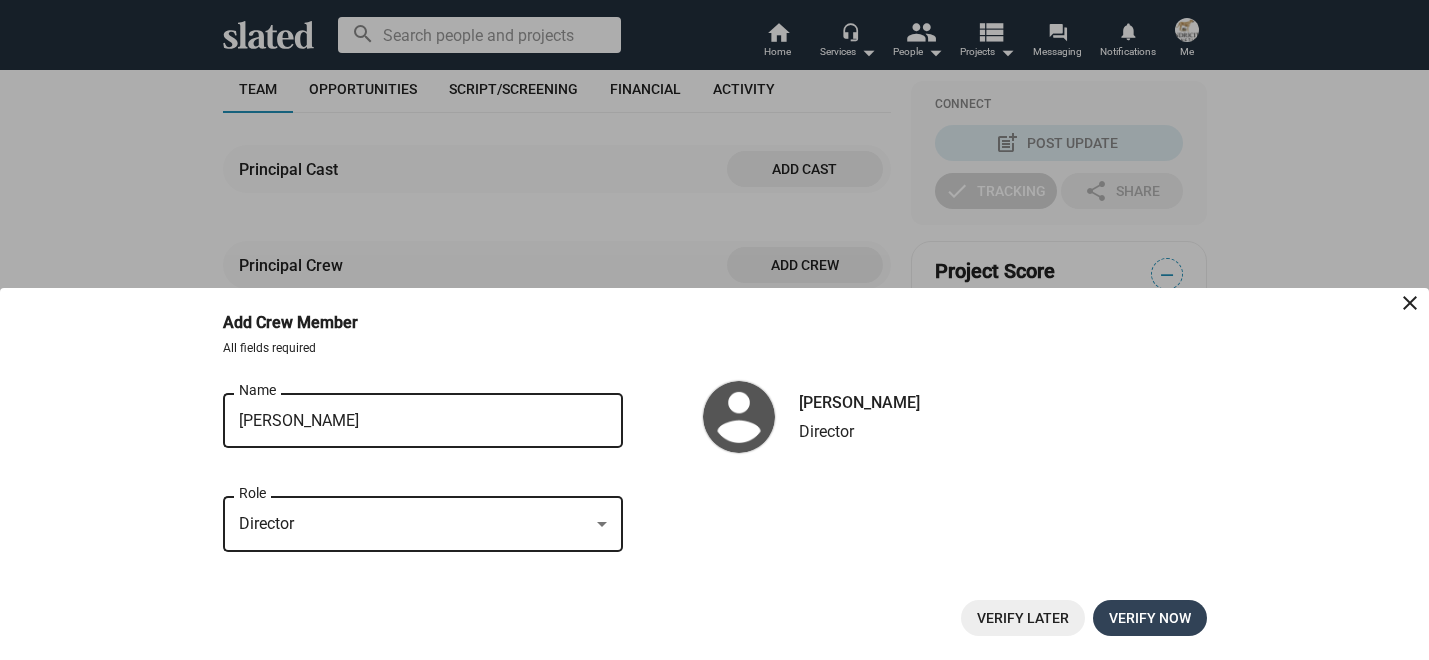 click on "Verify now" at bounding box center [1150, 618] 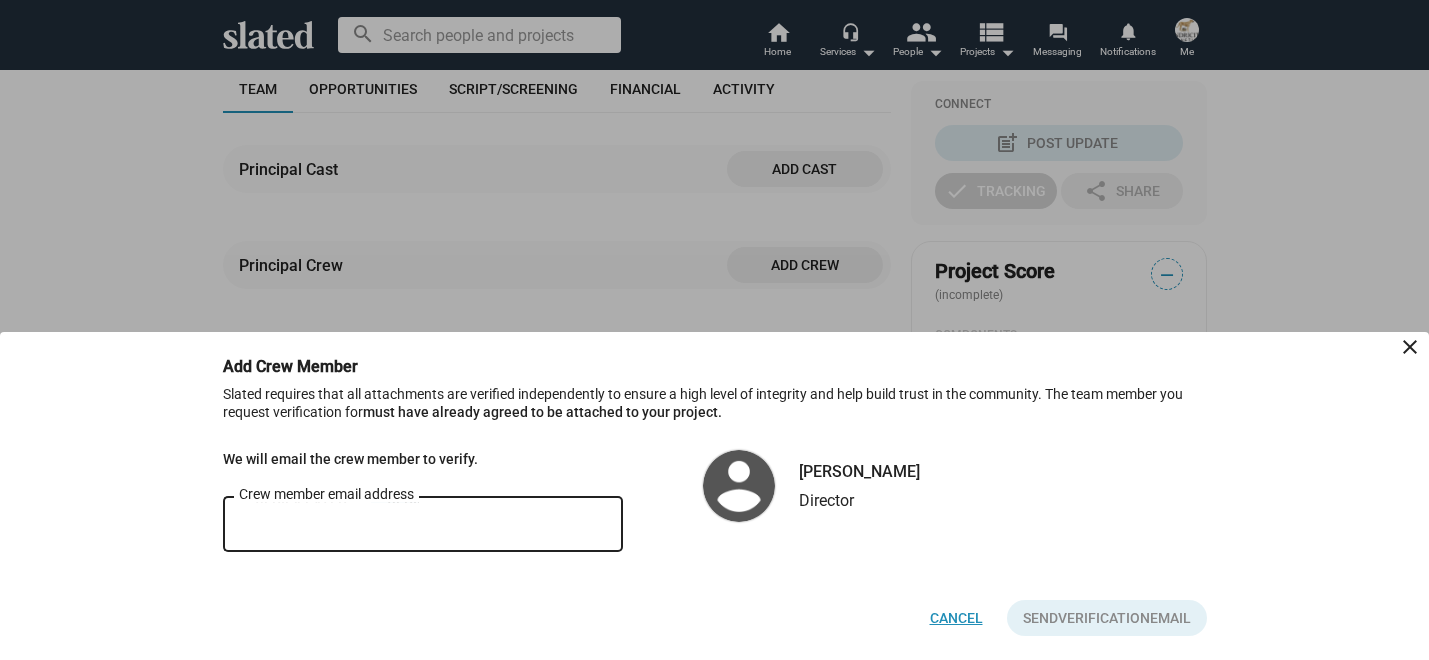 click on "Cancel" at bounding box center [956, 618] 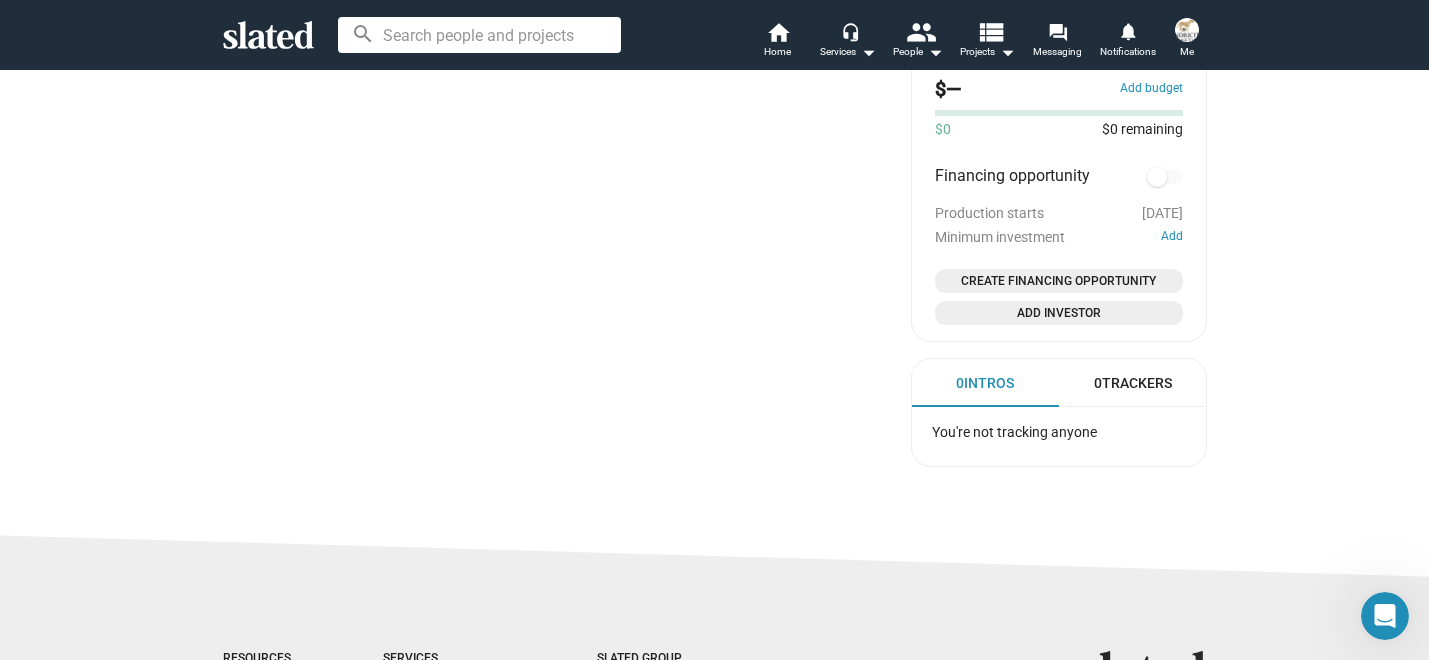 scroll, scrollTop: 0, scrollLeft: 0, axis: both 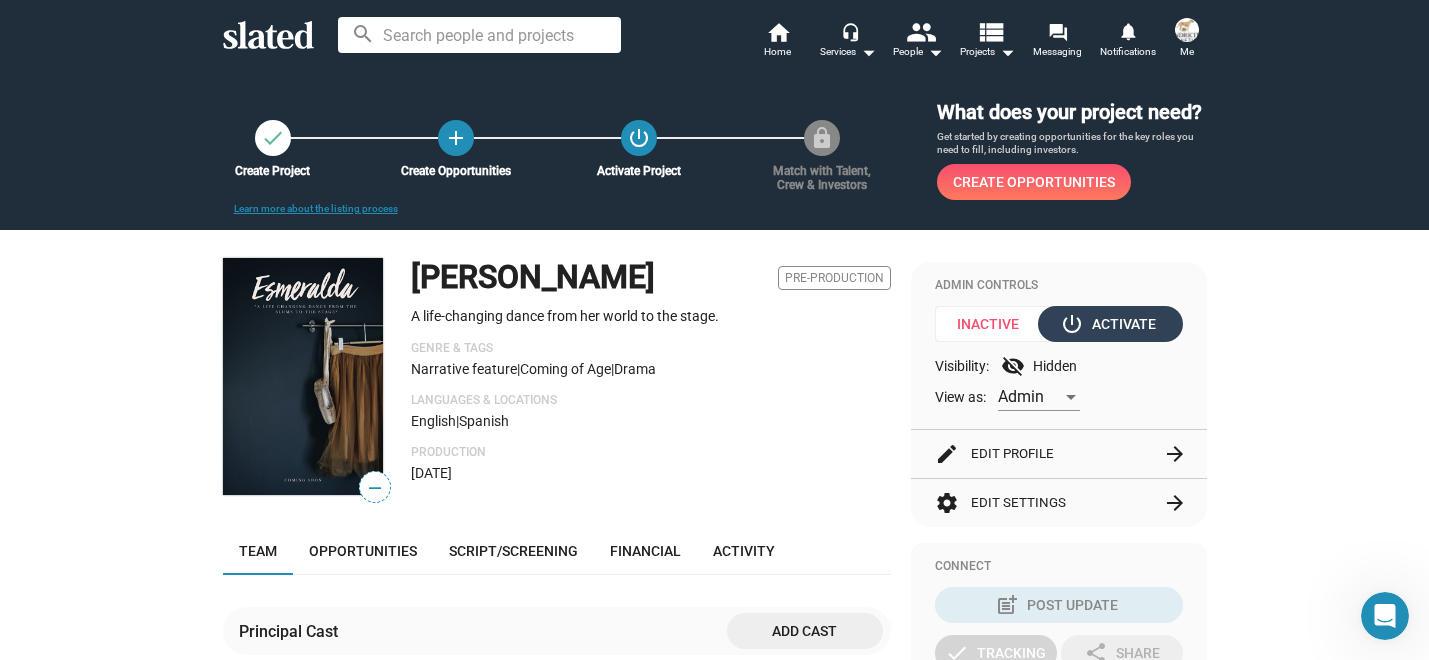 click on "power_settings_new  Activate" 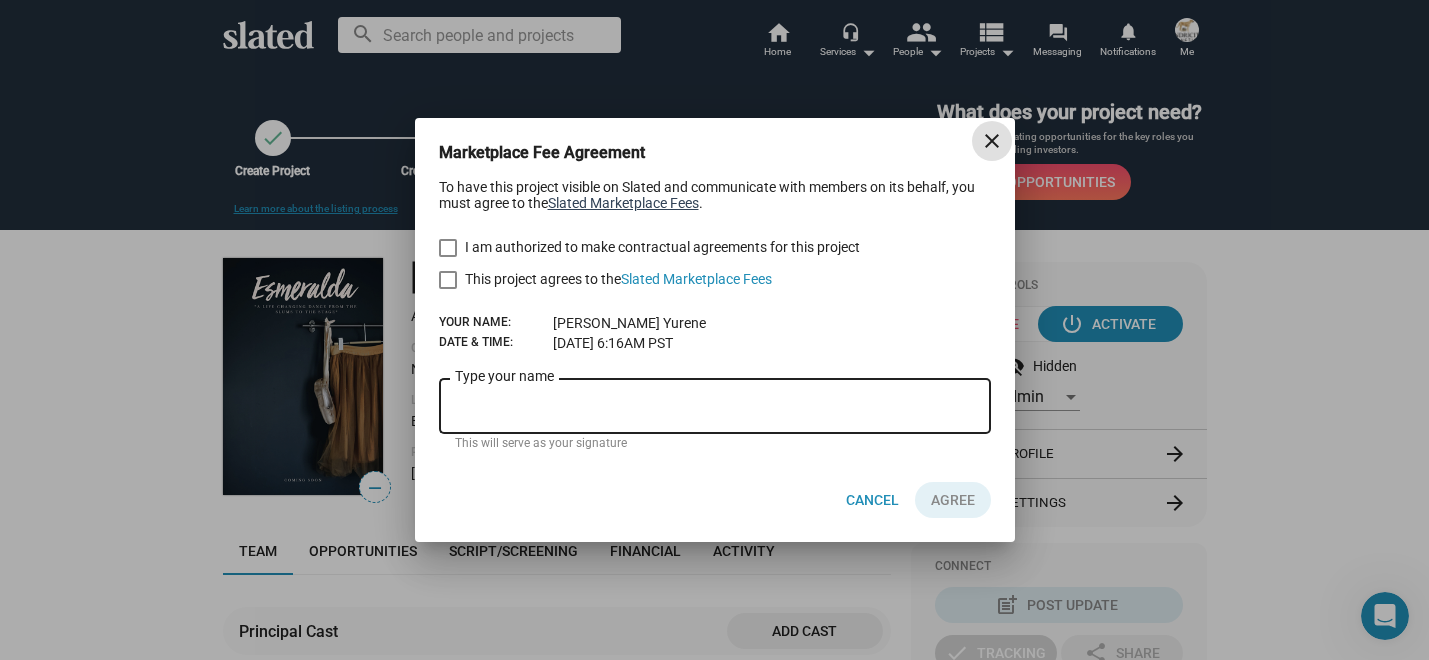 click on "Slated Marketplace Fees" at bounding box center [623, 203] 